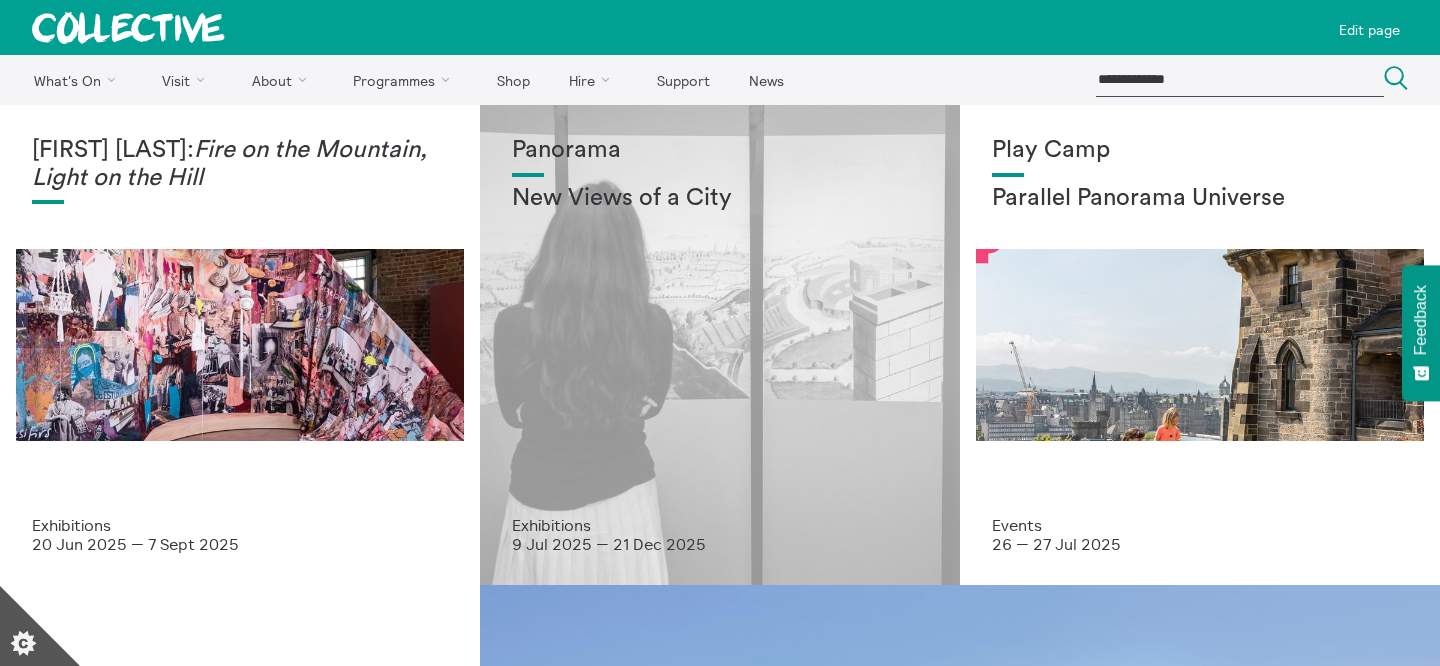 scroll, scrollTop: 0, scrollLeft: 0, axis: both 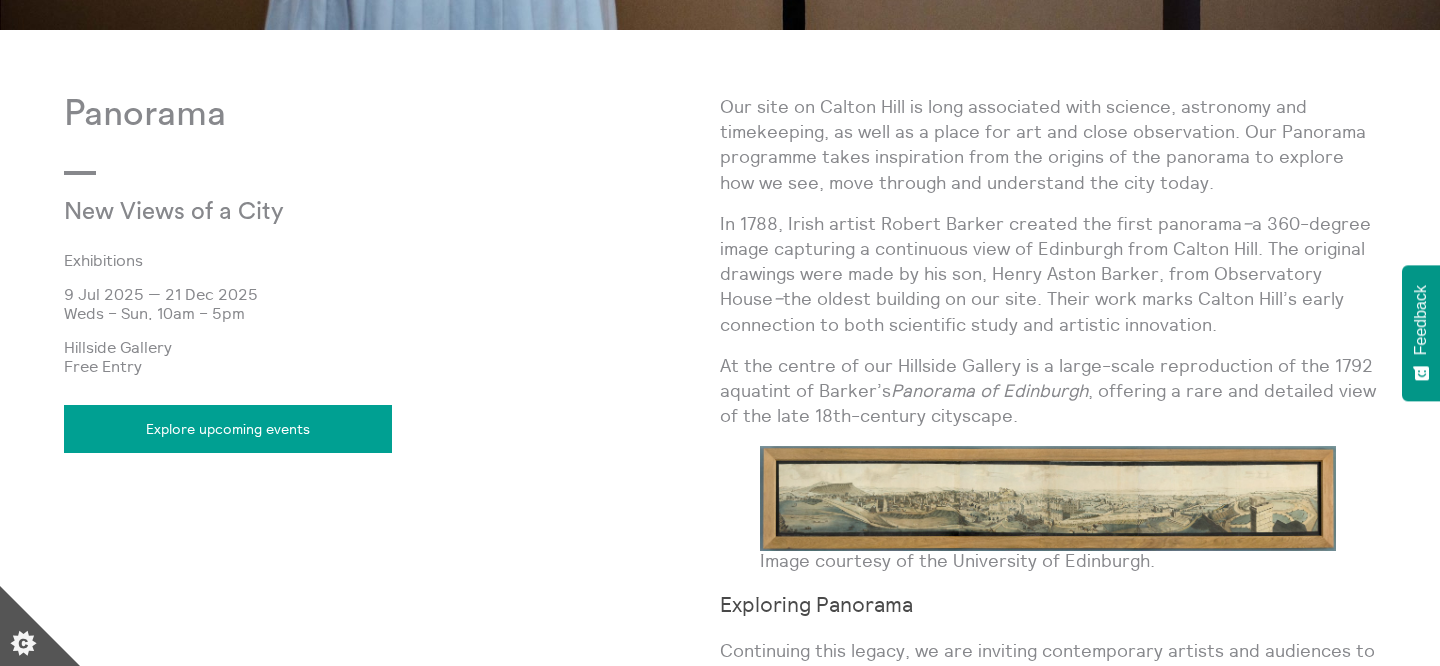 click on "Explore upcoming events" at bounding box center [228, 429] 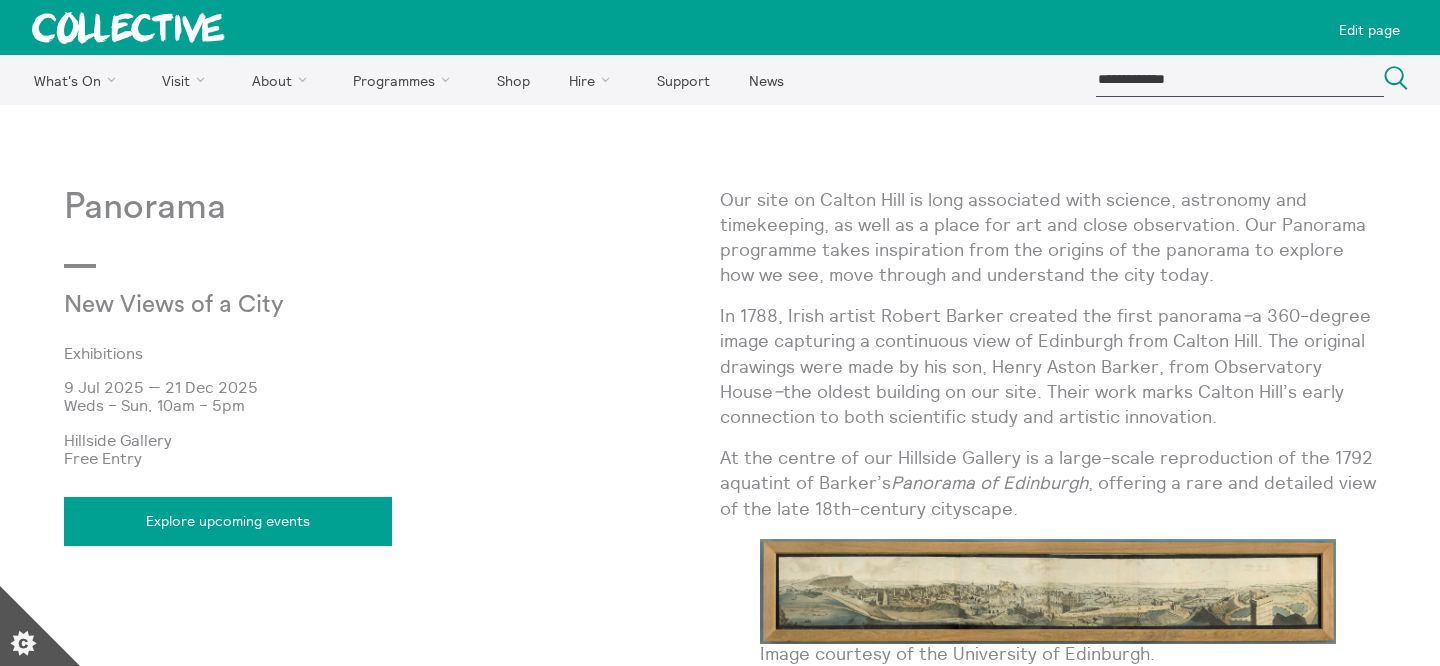 scroll, scrollTop: 1035, scrollLeft: 0, axis: vertical 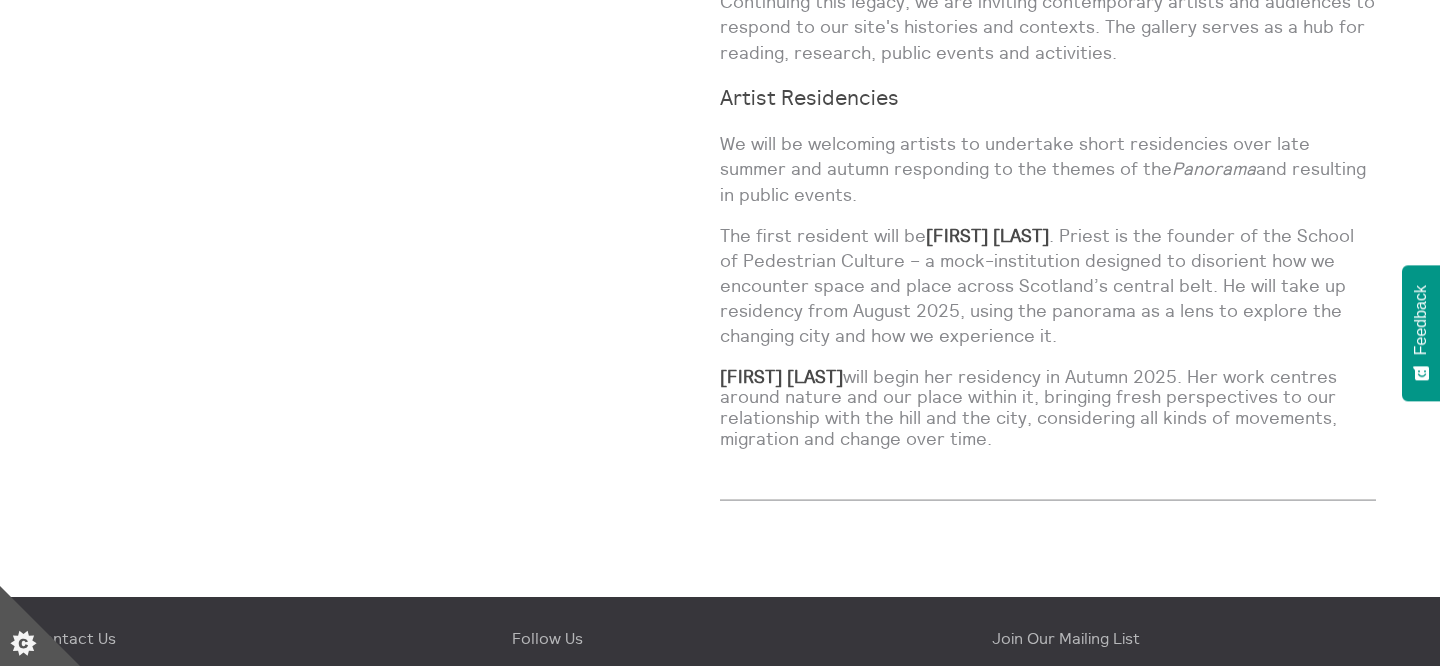 click on "The first resident will be  Lucas Priest . Priest is the founder of the School of Pedestrian Culture – a mock-institution designed to disorient how we encounter space and place across Scotland’s central belt. He will take up residency from August 2025, using the panorama as a lens to explore the changing city and how we experience it." at bounding box center (1048, 286) 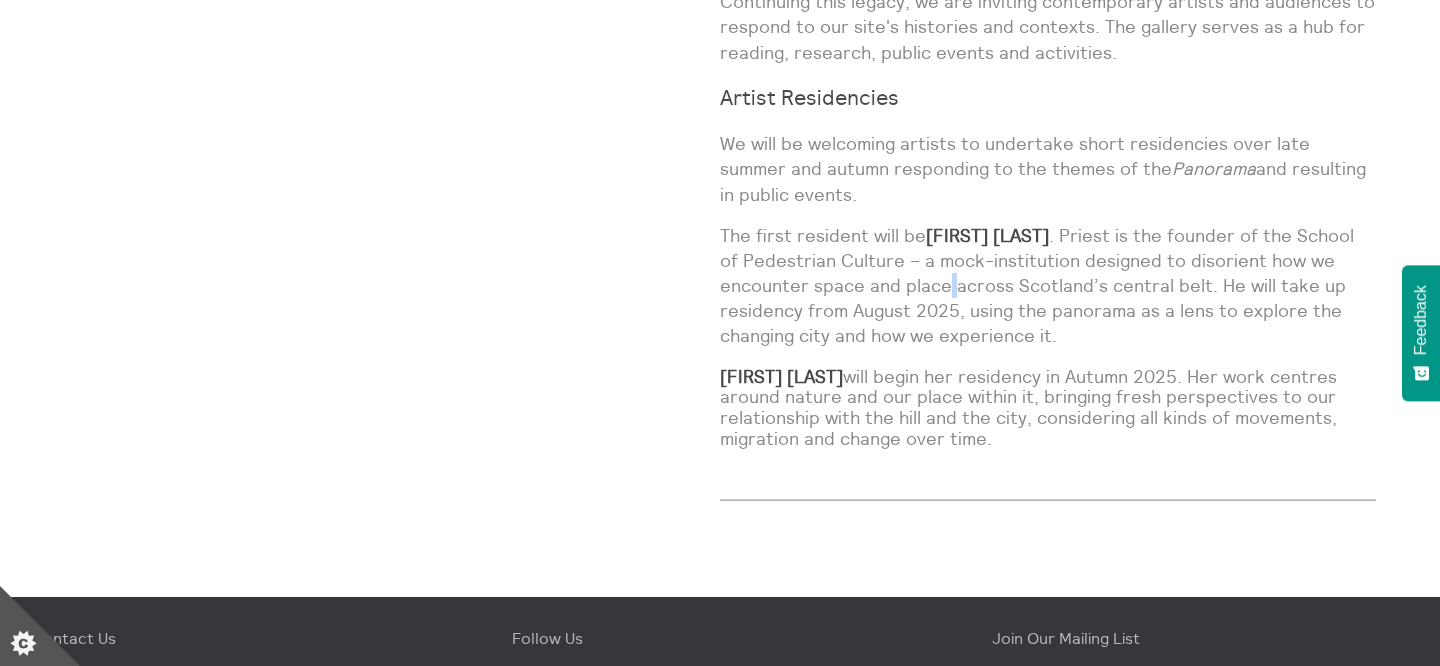 click on "The first resident will be  Lucas Priest . Priest is the founder of the School of Pedestrian Culture – a mock-institution designed to disorient how we encounter space and place across Scotland’s central belt. He will take up residency from August 2025, using the panorama as a lens to explore the changing city and how we experience it." at bounding box center [1048, 286] 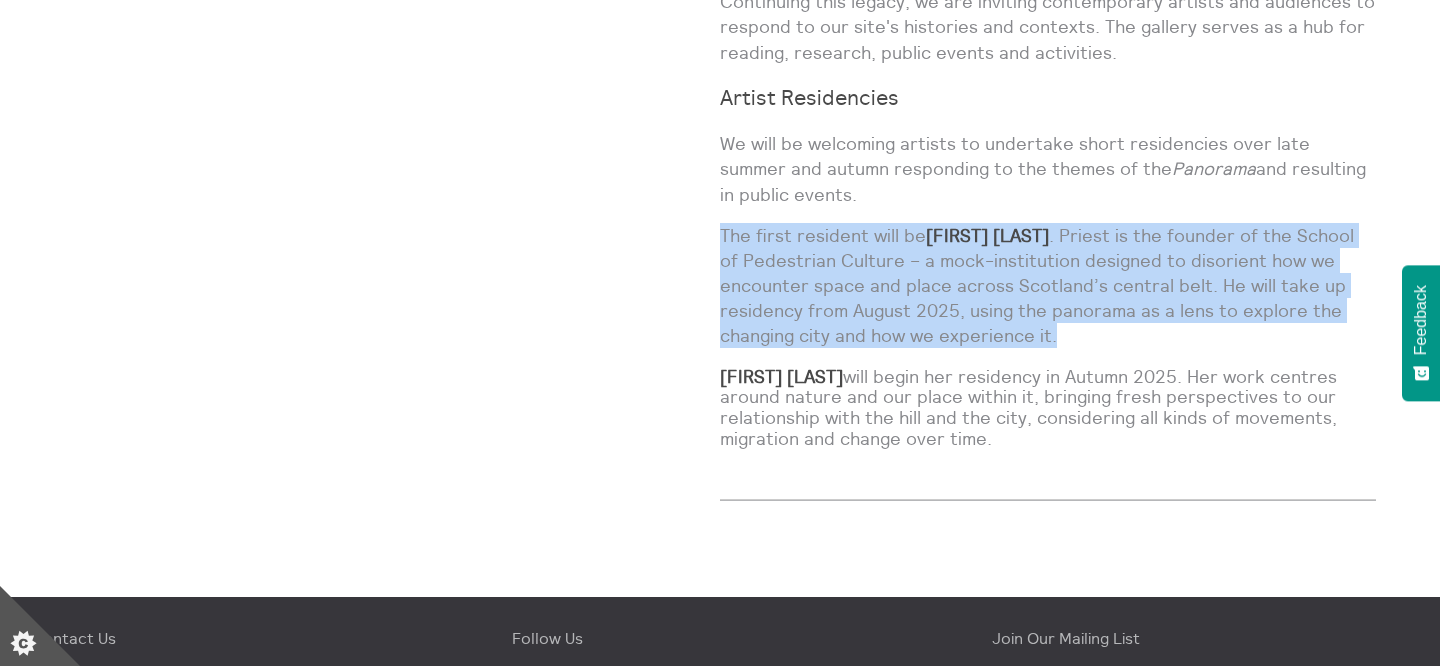 click on "The first resident will be  Lucas Priest . Priest is the founder of the School of Pedestrian Culture – a mock-institution designed to disorient how we encounter space and place across Scotland’s central belt. He will take up residency from August 2025, using the panorama as a lens to explore the changing city and how we experience it." at bounding box center (1048, 286) 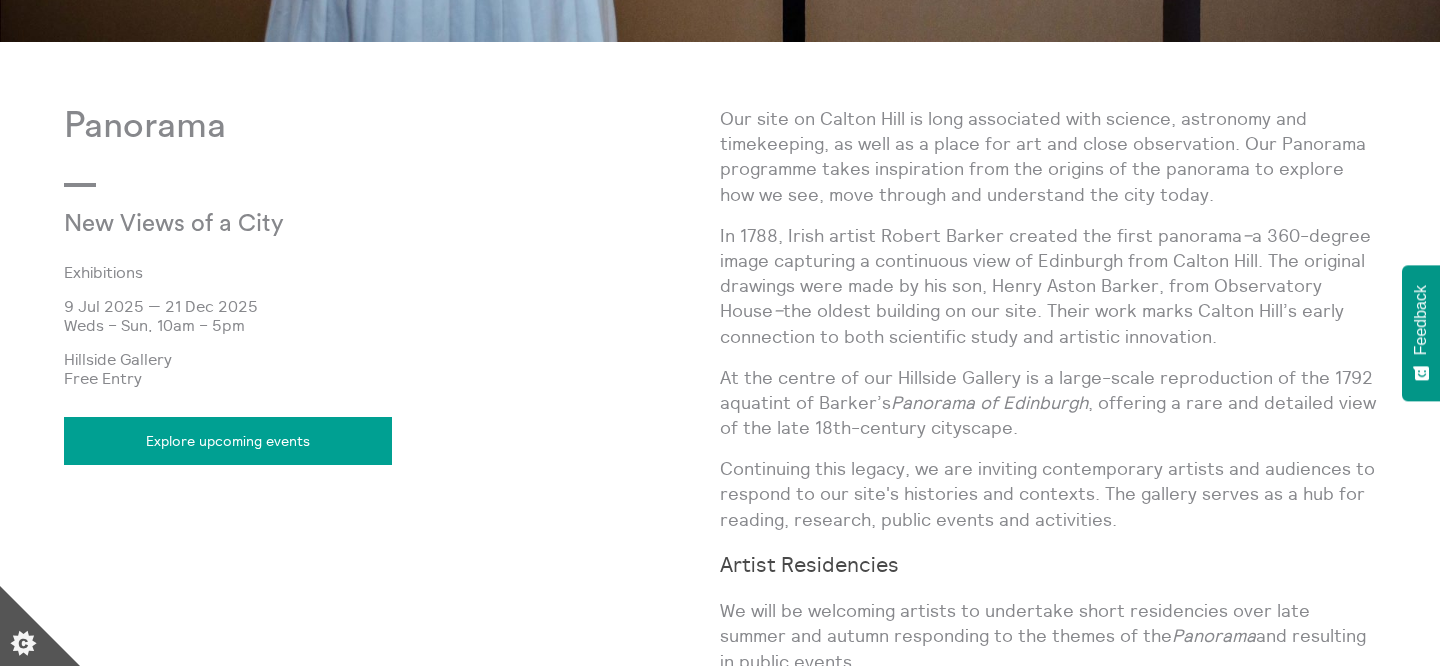 scroll, scrollTop: 1030, scrollLeft: 0, axis: vertical 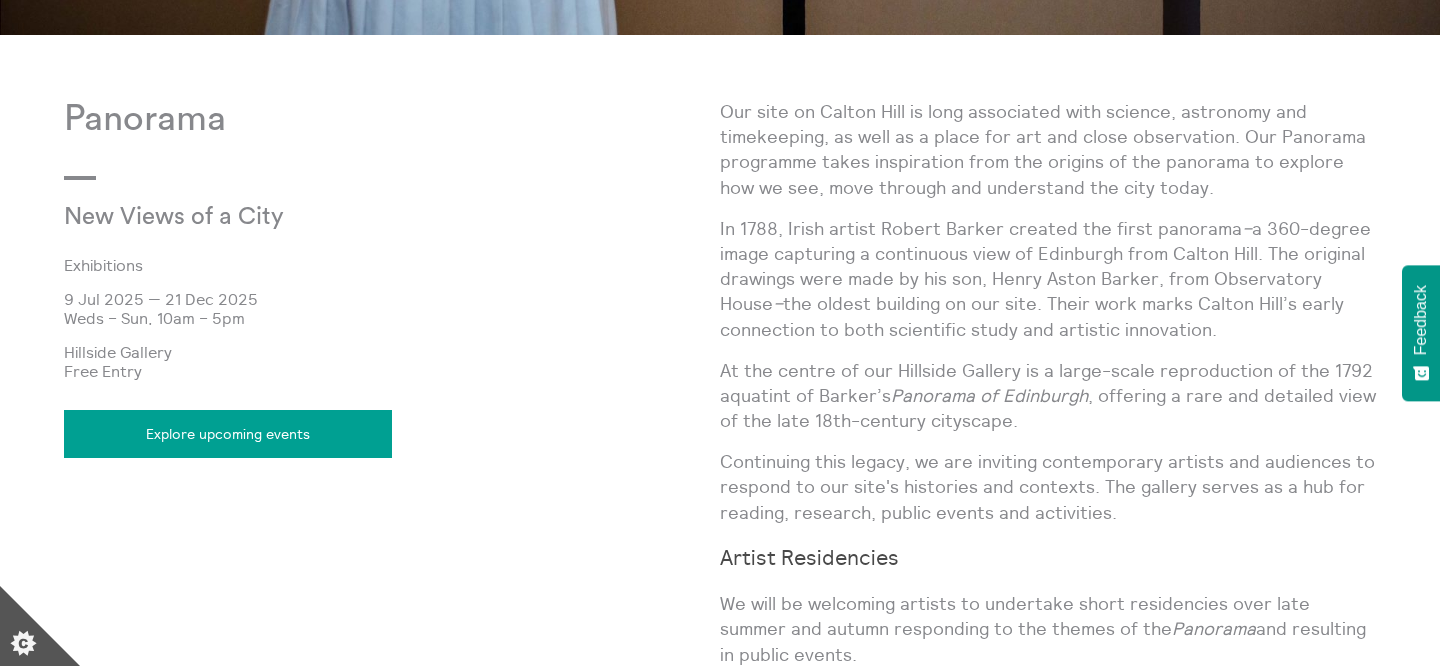 click on "Explore upcoming events" at bounding box center (228, 434) 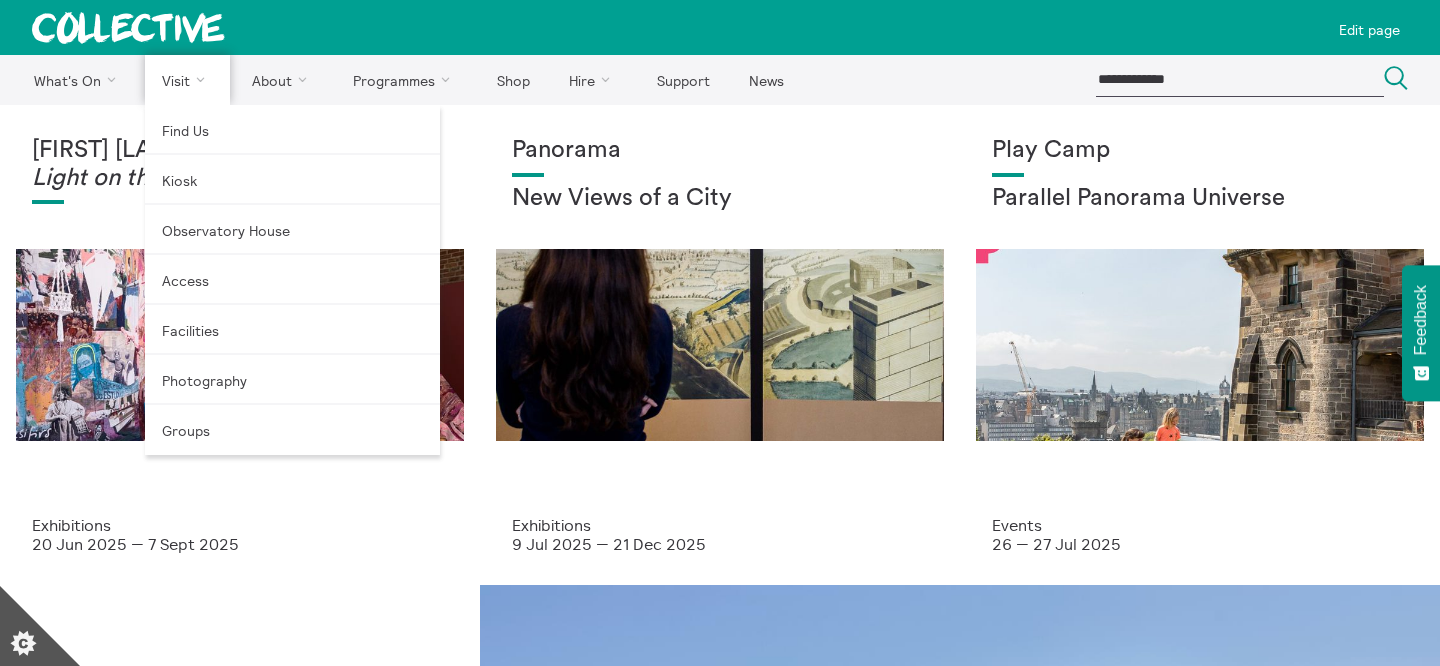 scroll, scrollTop: 0, scrollLeft: 0, axis: both 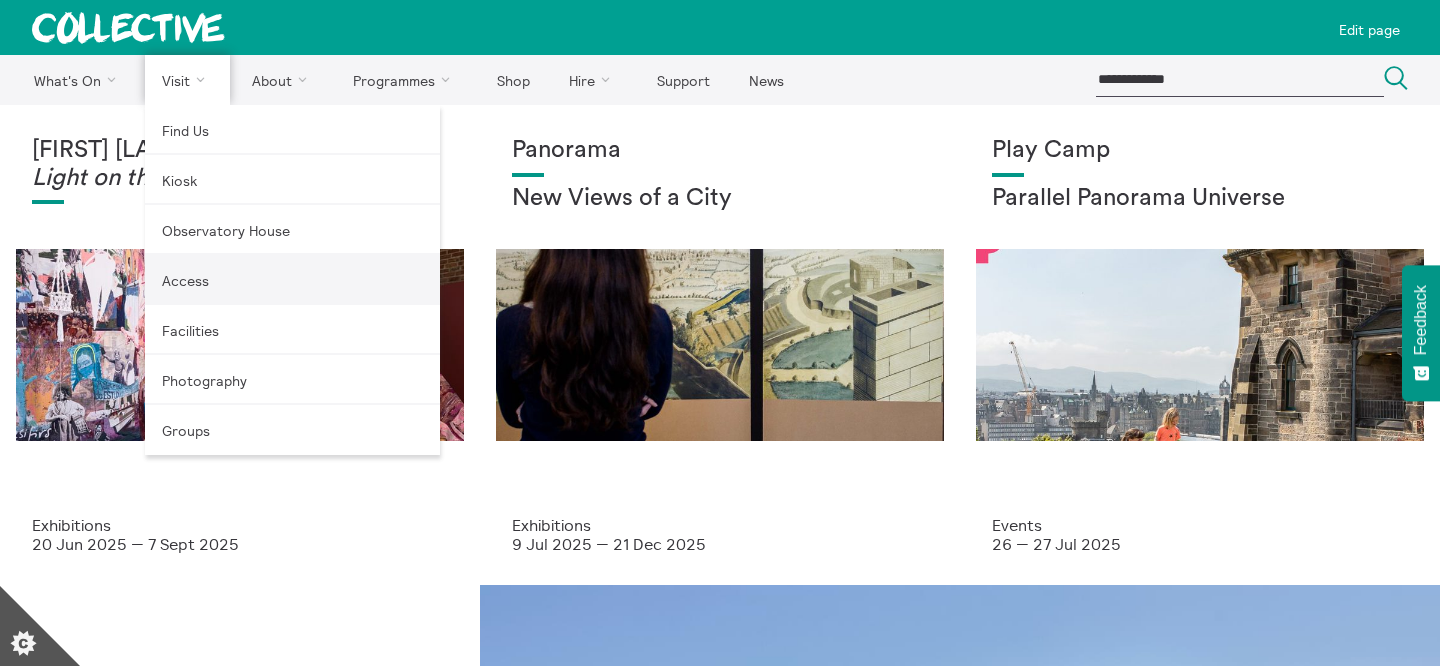 click on "Access" at bounding box center (292, 280) 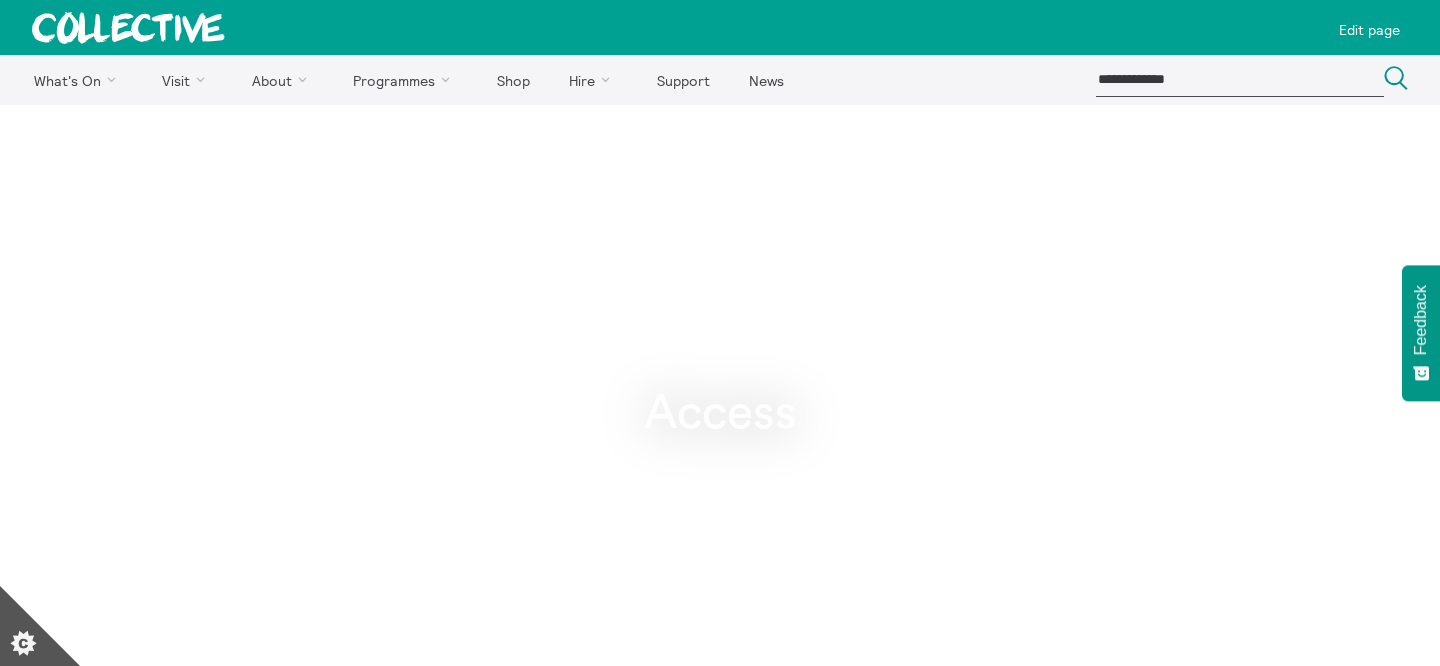 scroll, scrollTop: 0, scrollLeft: 0, axis: both 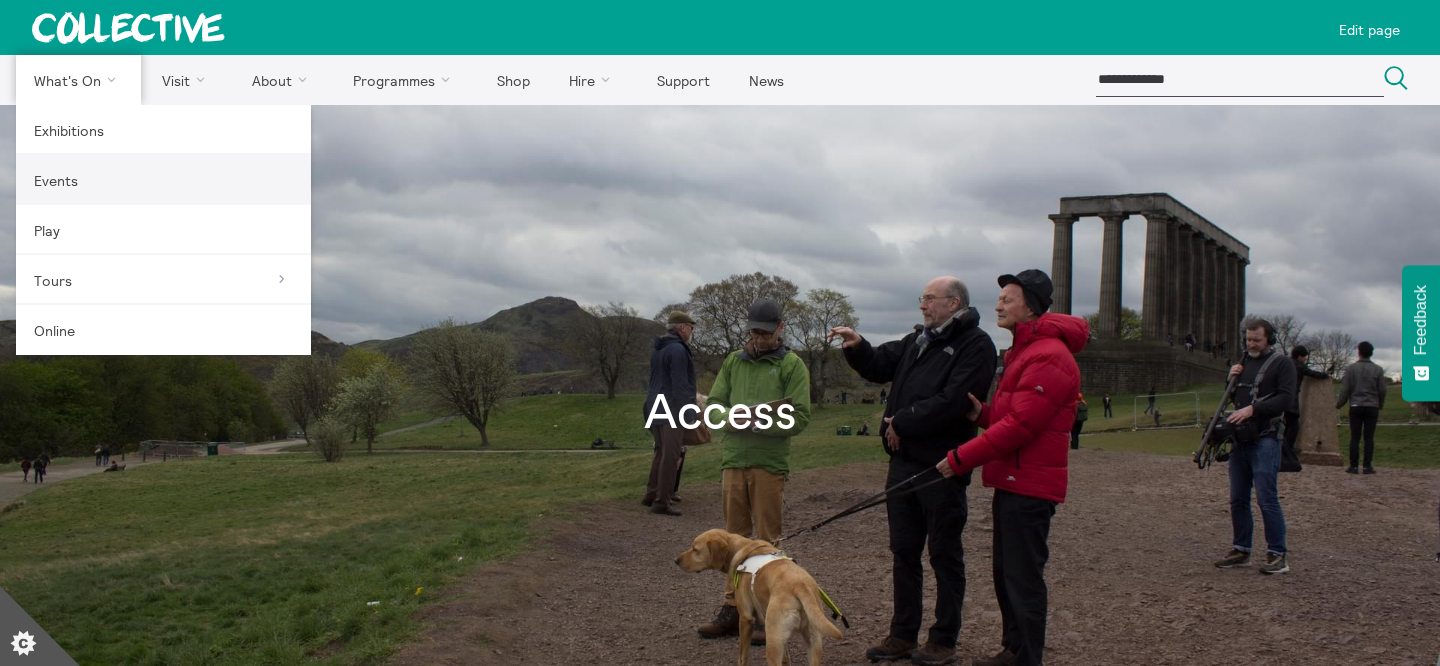 click on "Events" at bounding box center [163, 180] 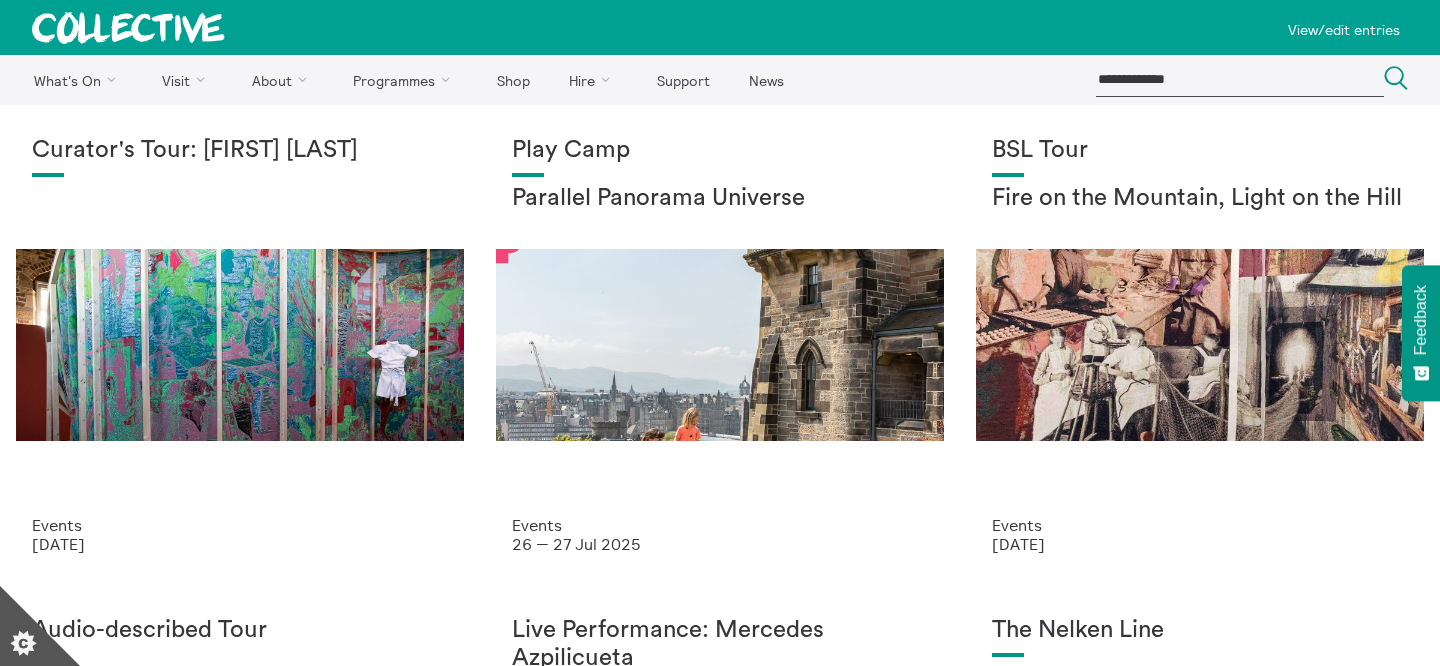scroll, scrollTop: 0, scrollLeft: 0, axis: both 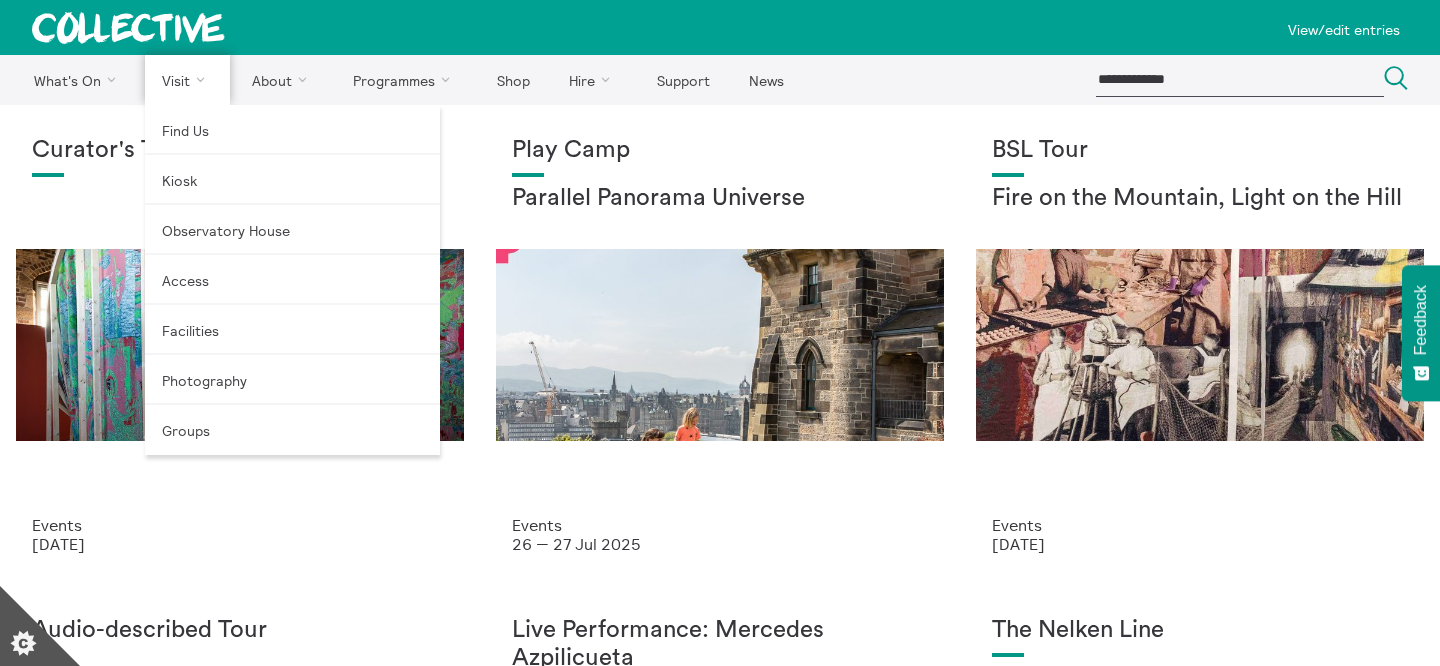 click on "Visit" at bounding box center (188, 80) 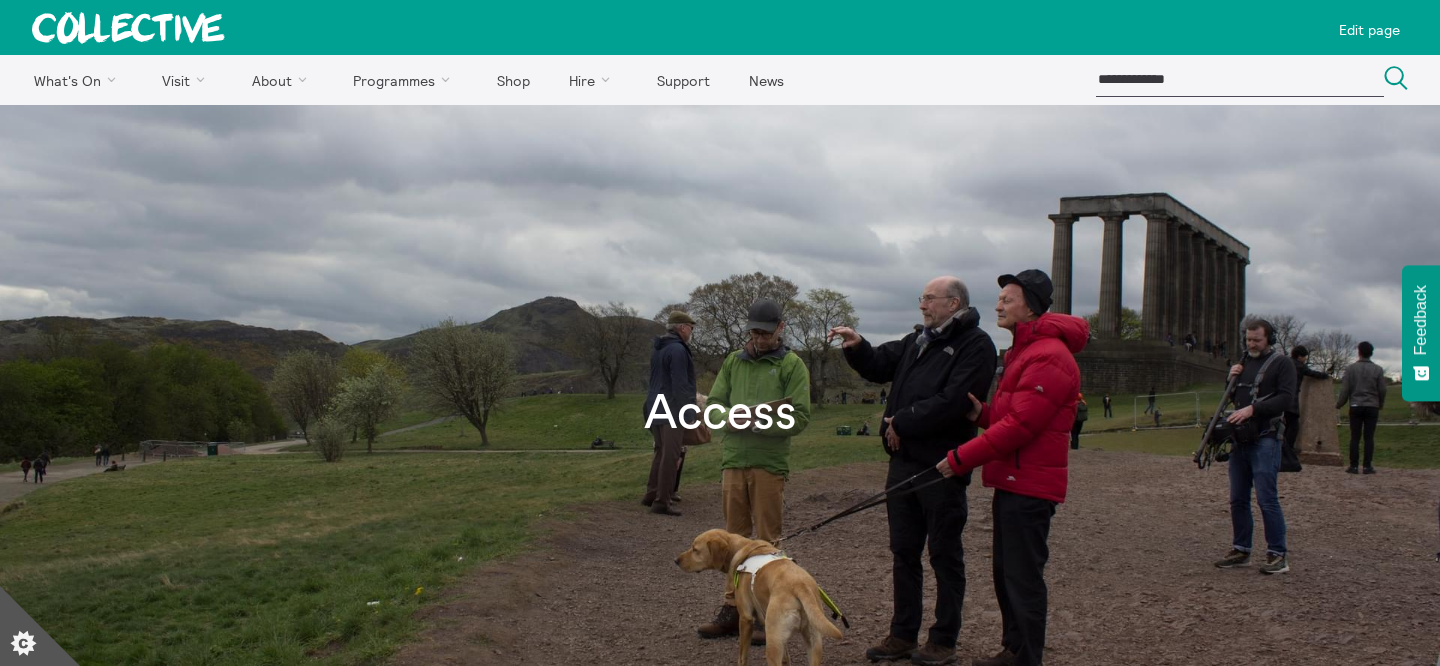 scroll, scrollTop: 211, scrollLeft: 0, axis: vertical 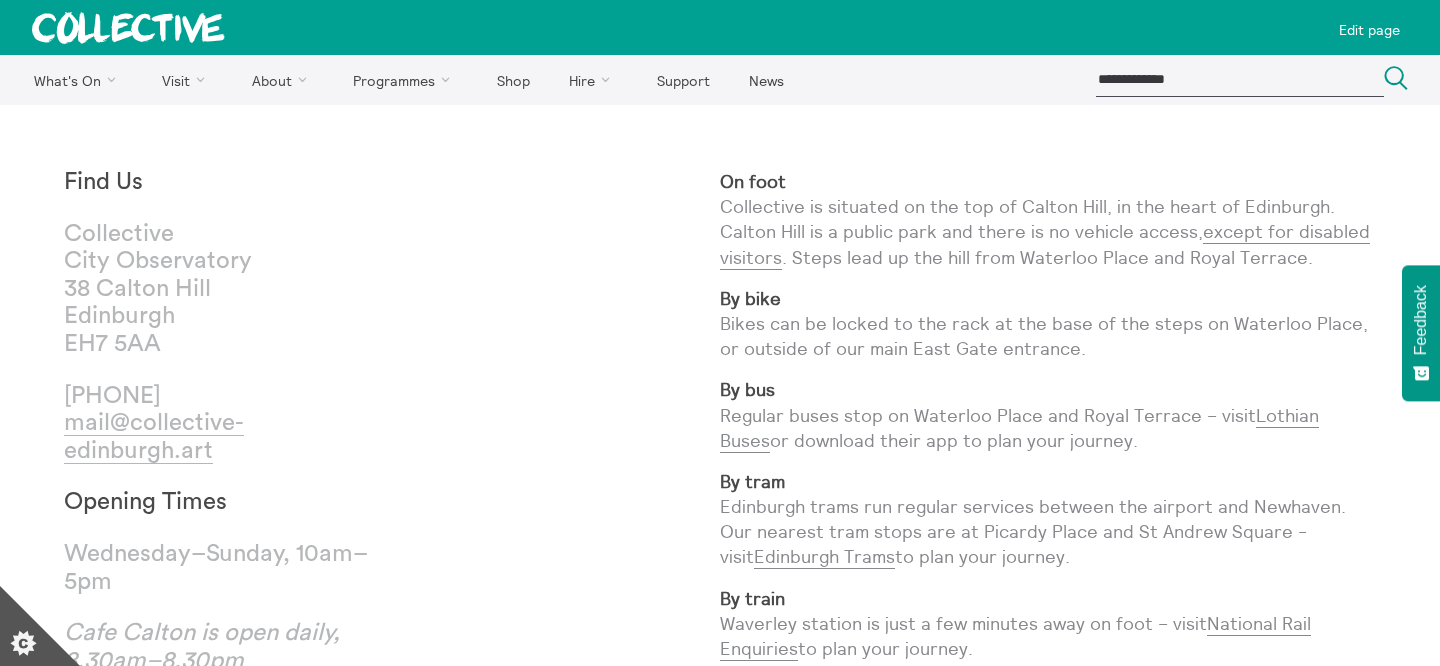 drag, startPoint x: 66, startPoint y: 394, endPoint x: 309, endPoint y: 394, distance: 243 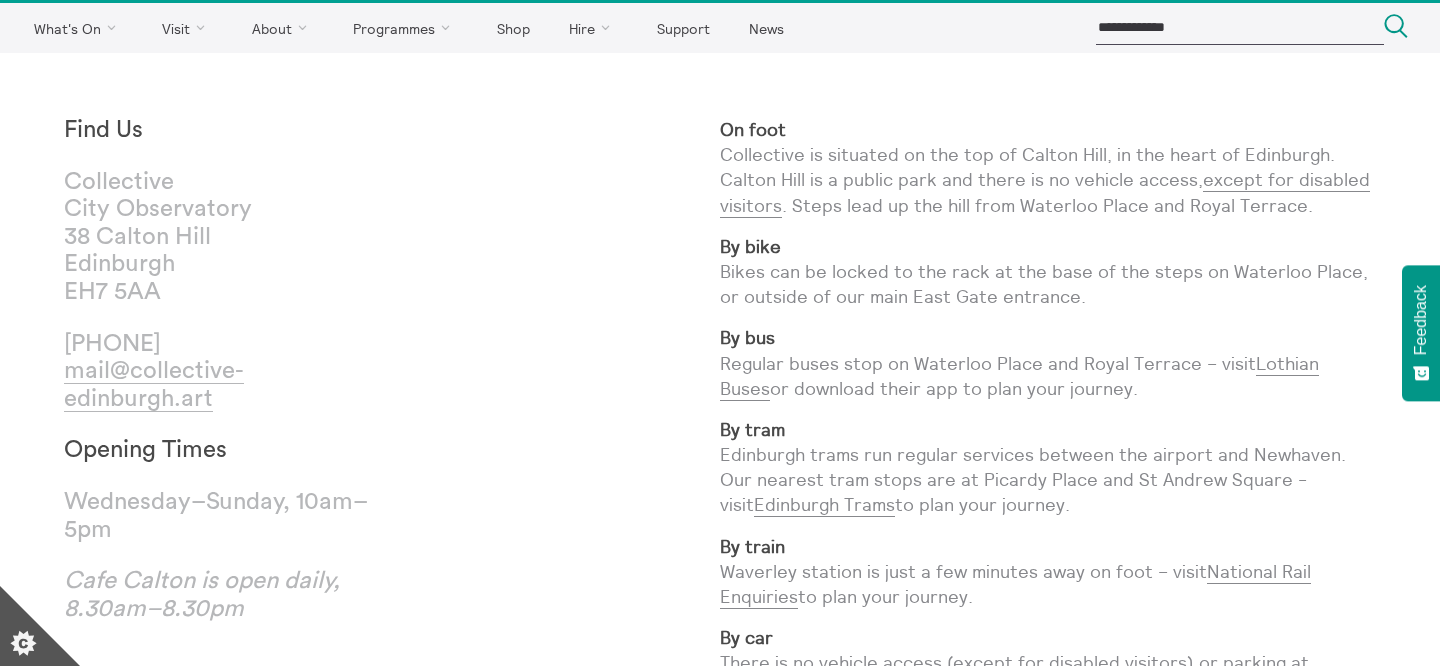scroll, scrollTop: 0, scrollLeft: 0, axis: both 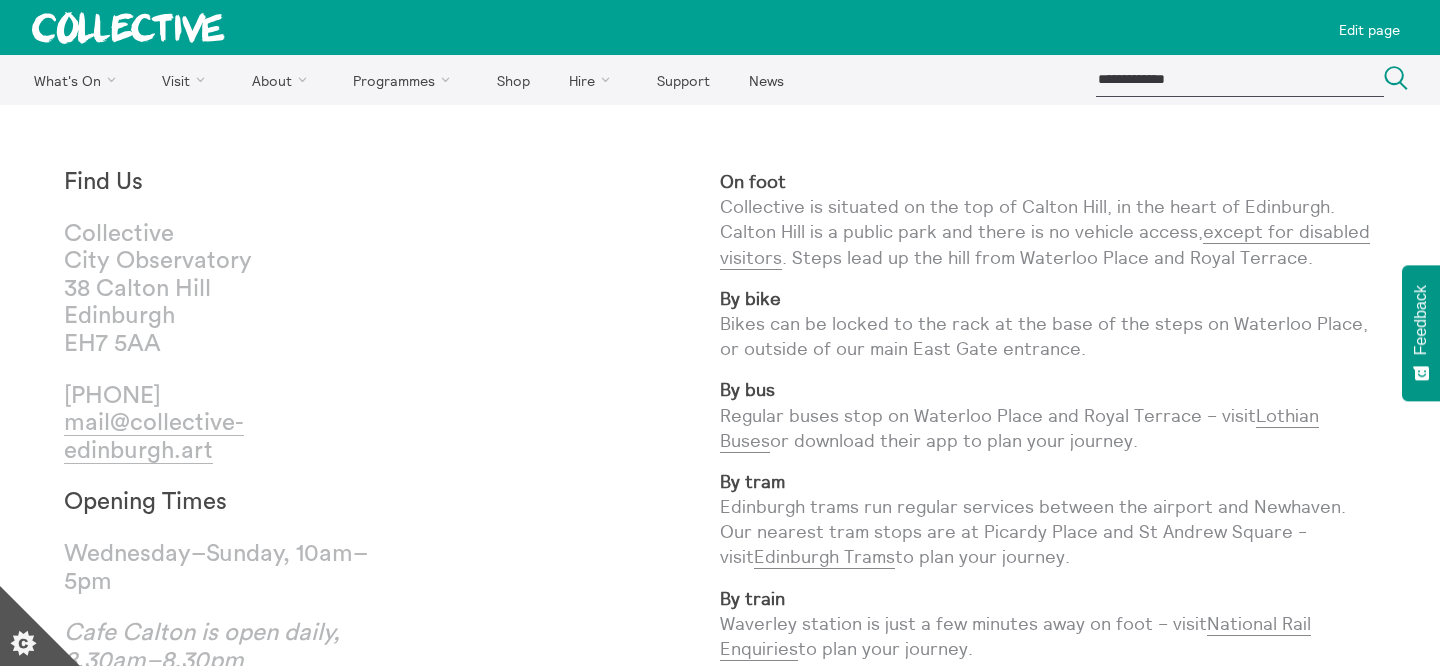 click on "Find Us
Collective City Observatory  38 Calton Hill Edinburgh EH7 5AA
+44 (0)131 556 1264 mail@collective-edinburgh.art
Opening Times
Wednesday–Sunday, 10am–5pm
Cafe Calton is open daily, 8.30am–8.30pm" at bounding box center (392, 577) 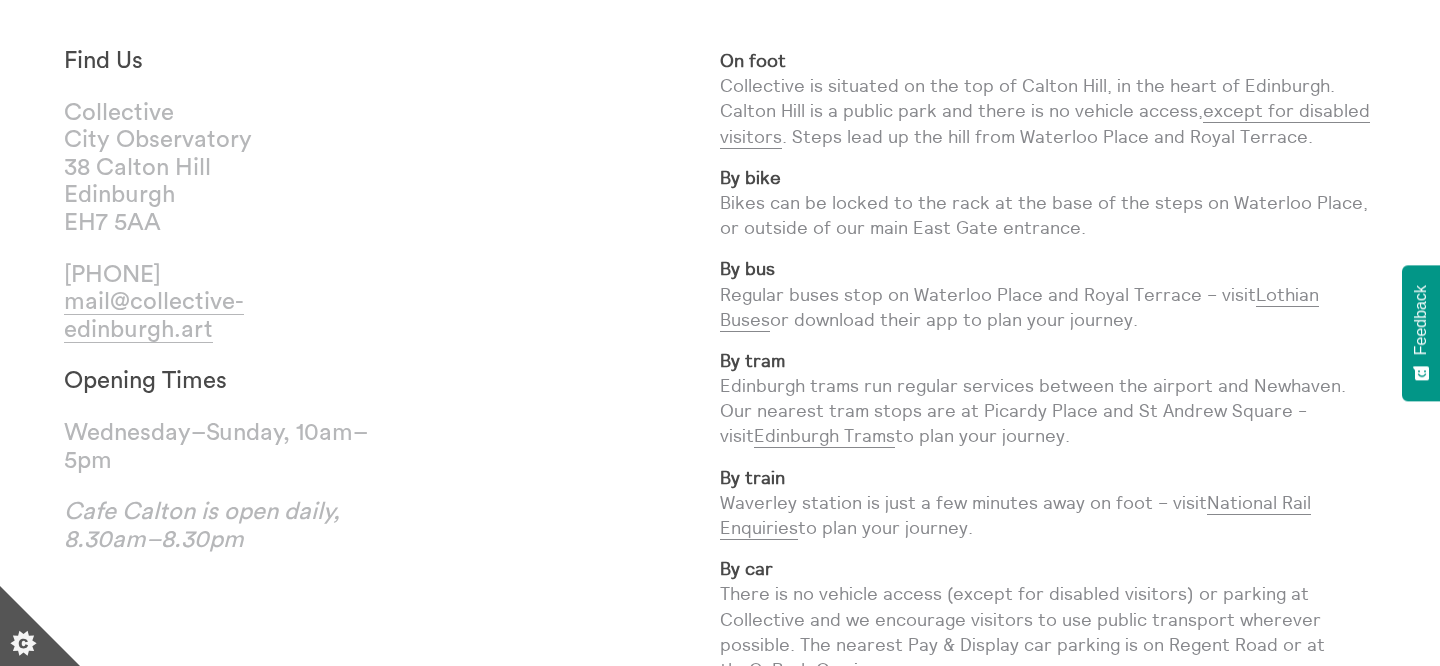scroll, scrollTop: 0, scrollLeft: 0, axis: both 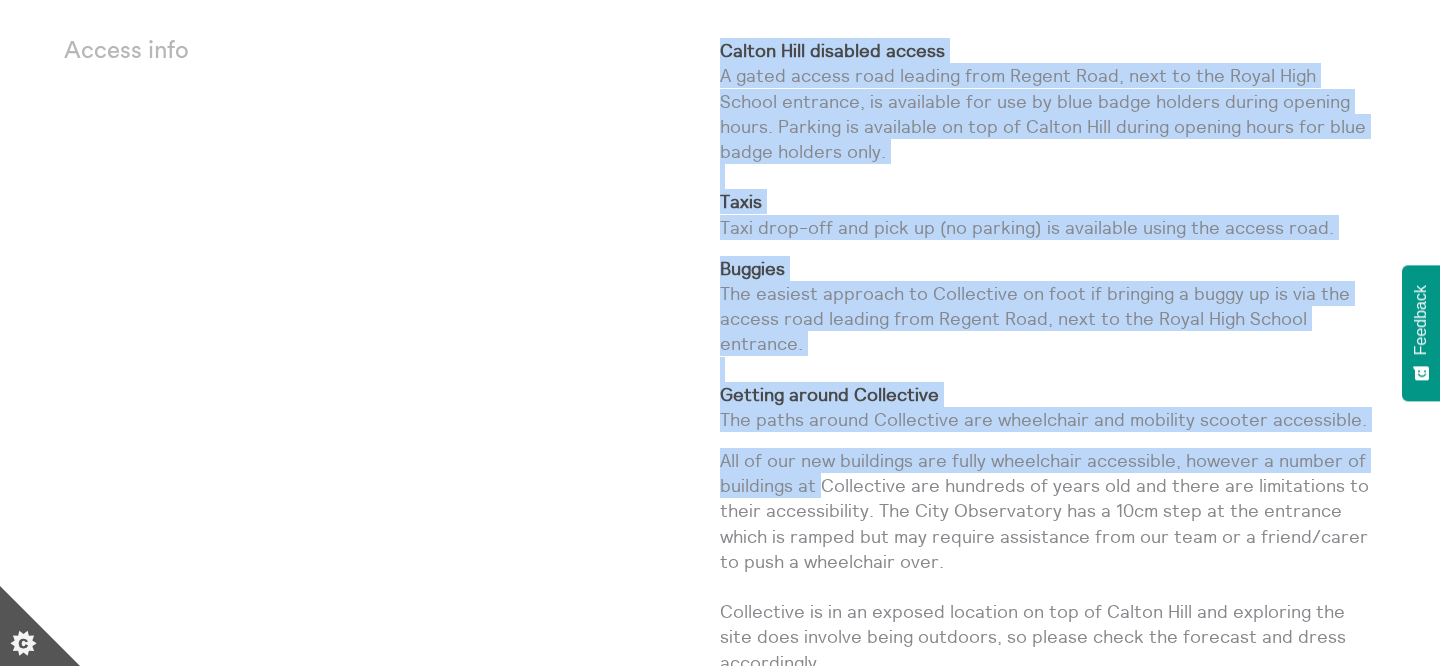 drag, startPoint x: 720, startPoint y: 54, endPoint x: 824, endPoint y: 479, distance: 437.5397 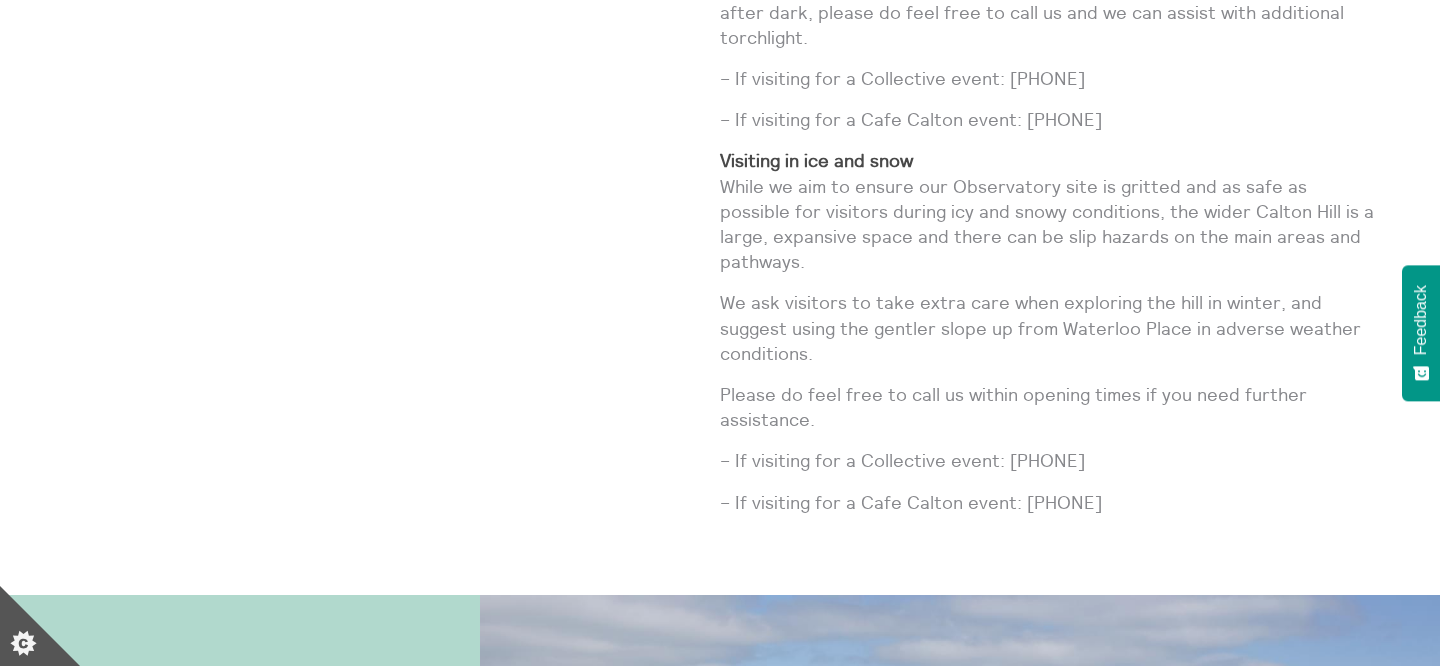 scroll, scrollTop: 2397, scrollLeft: 0, axis: vertical 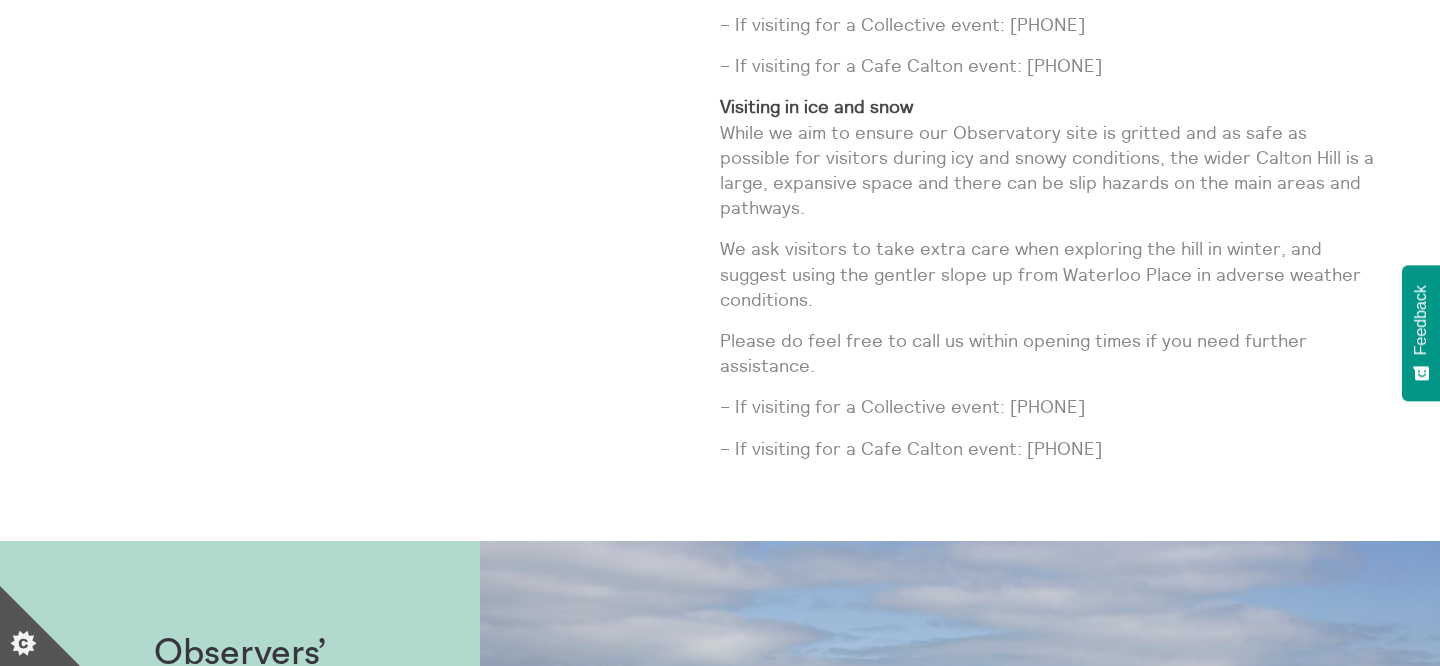 click on "– If visiting for a Cafe Calton event: [PHONE]" at bounding box center (1048, 448) 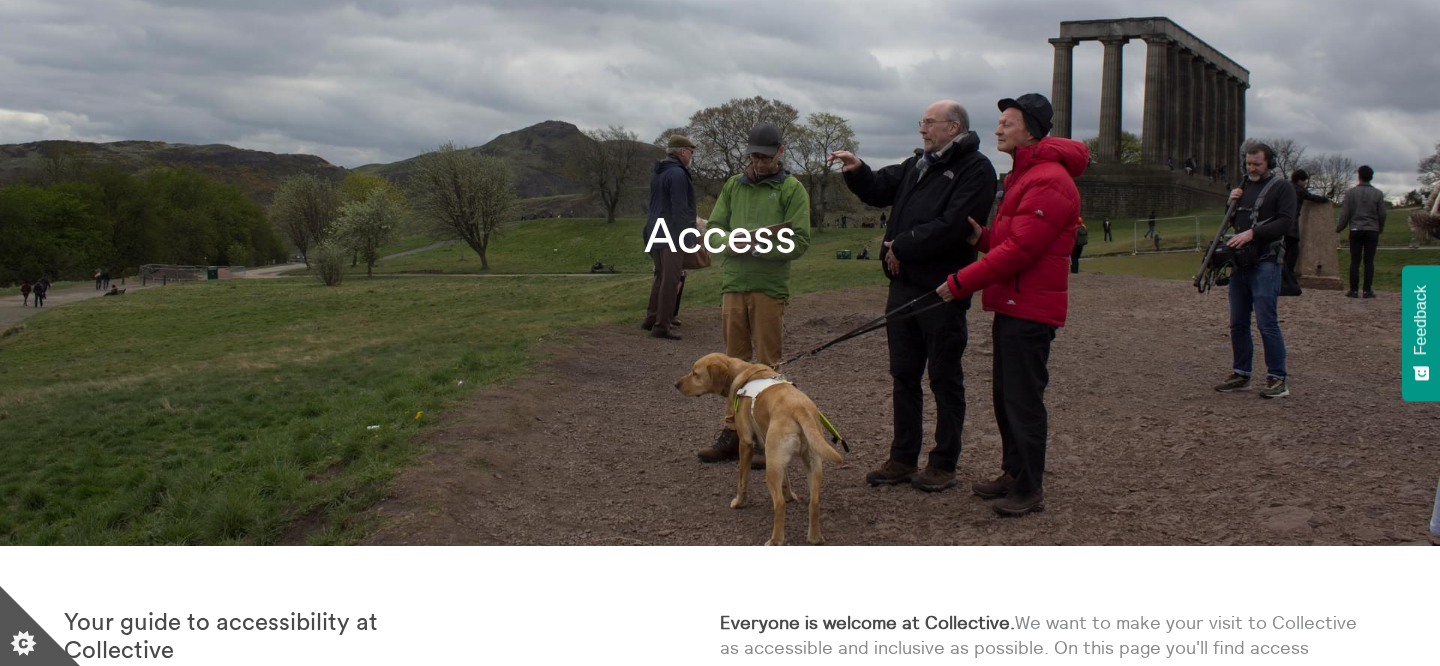scroll, scrollTop: 0, scrollLeft: 0, axis: both 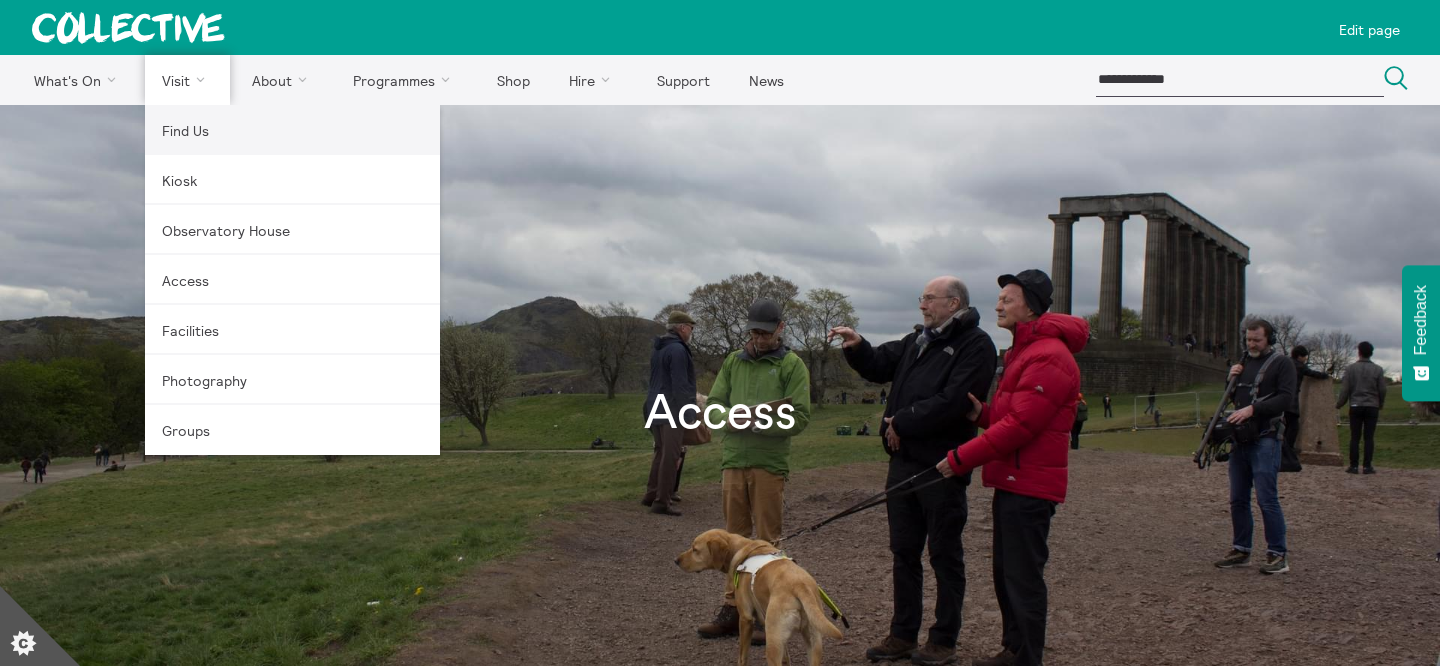 click on "Find Us" at bounding box center [292, 130] 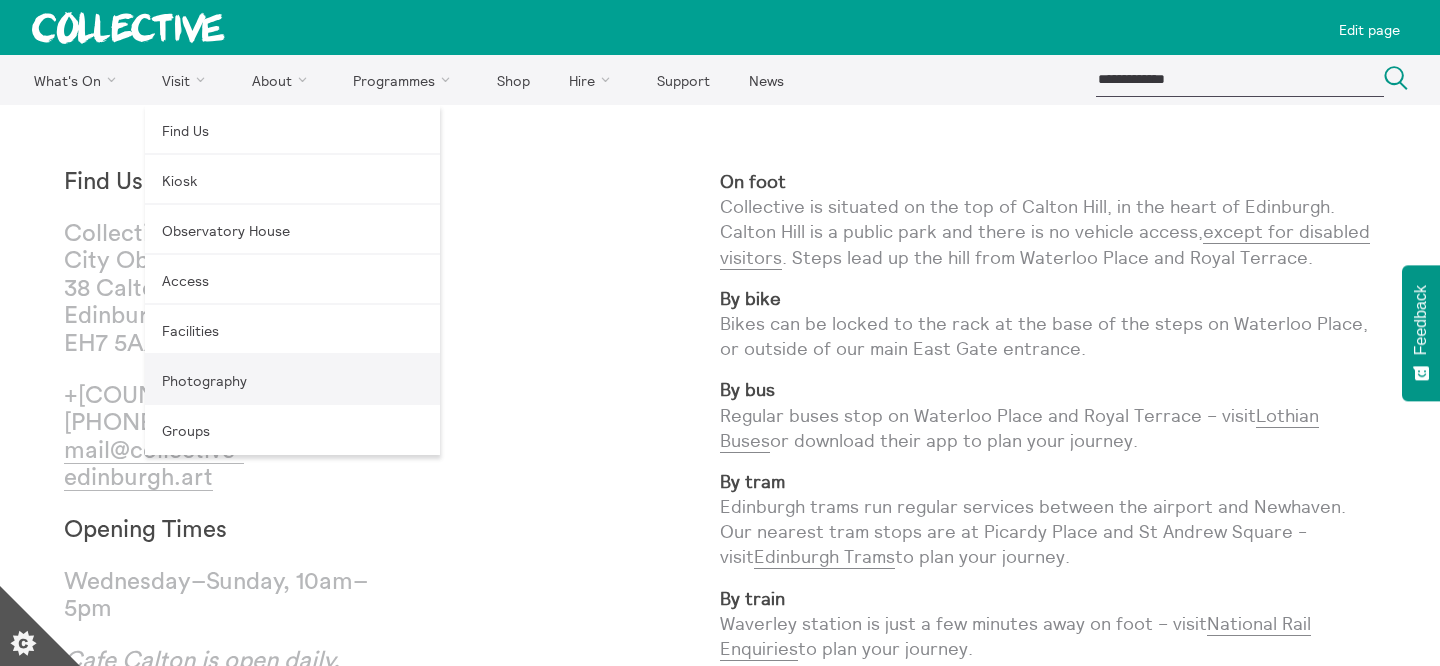 scroll, scrollTop: 0, scrollLeft: 0, axis: both 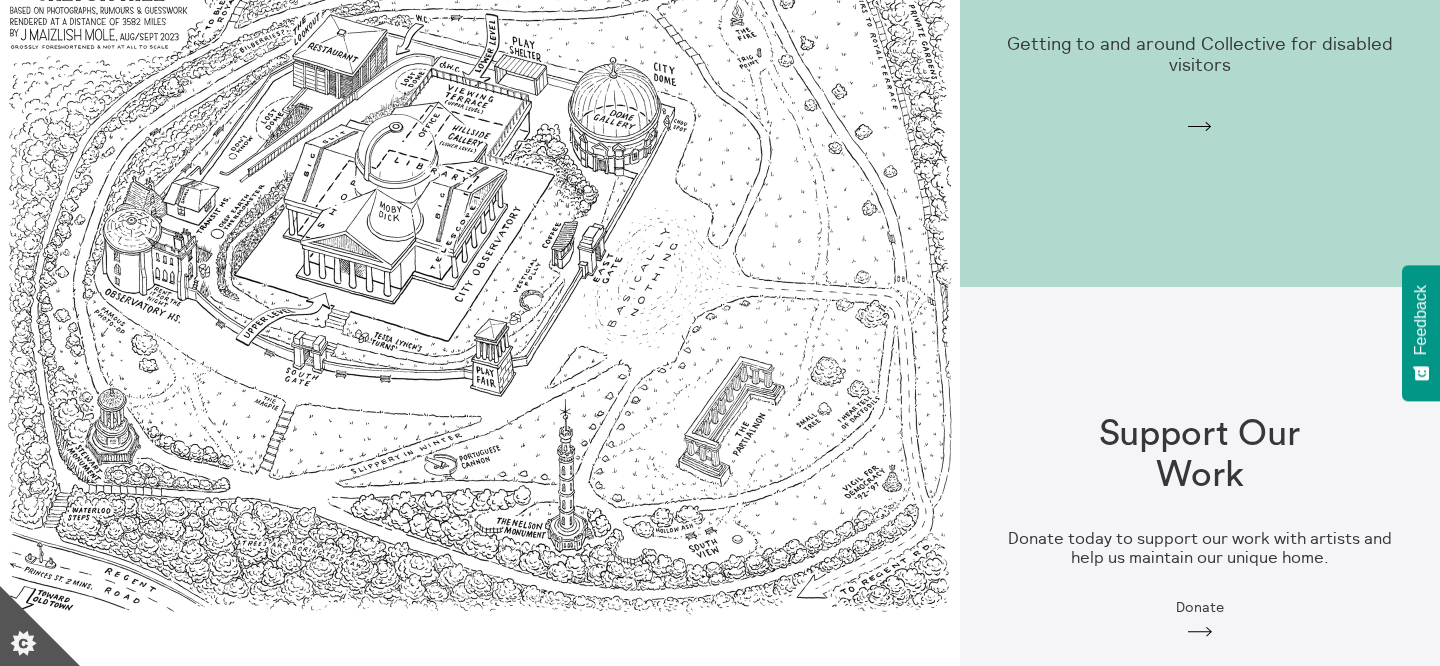 click at bounding box center (480, 287) 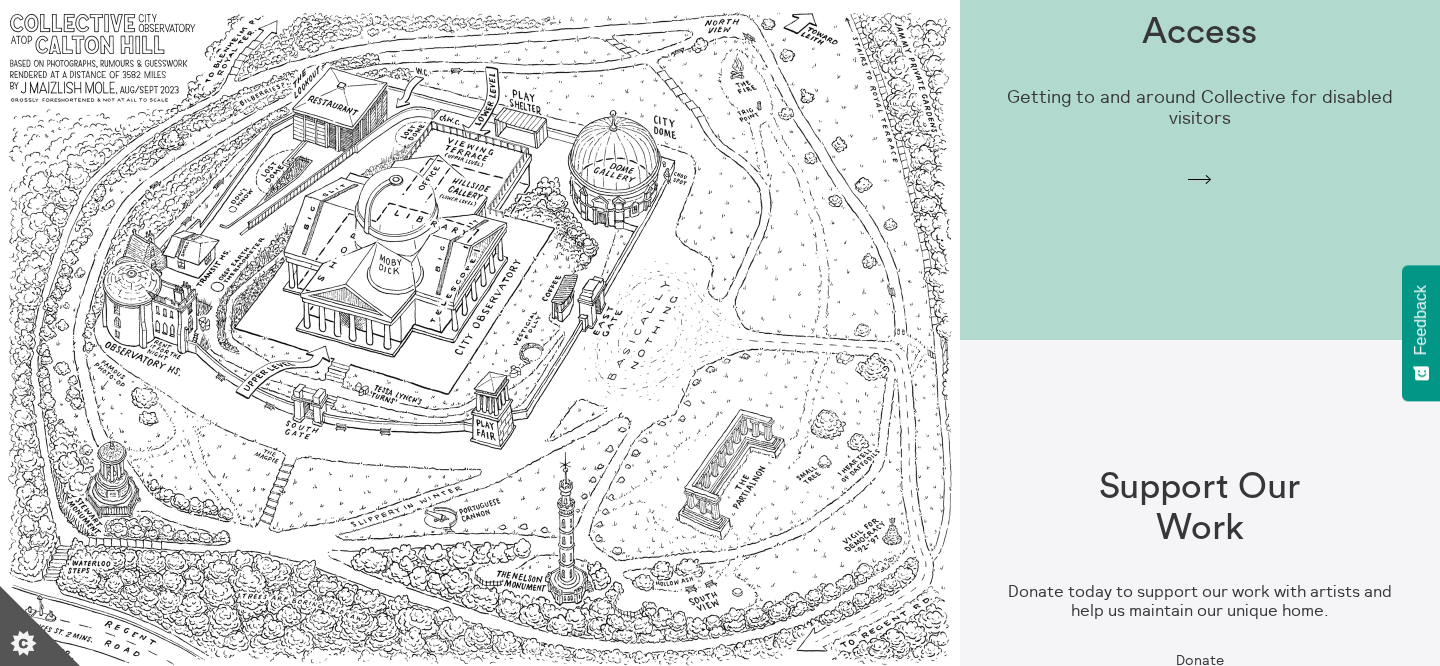 scroll, scrollTop: 1355, scrollLeft: 0, axis: vertical 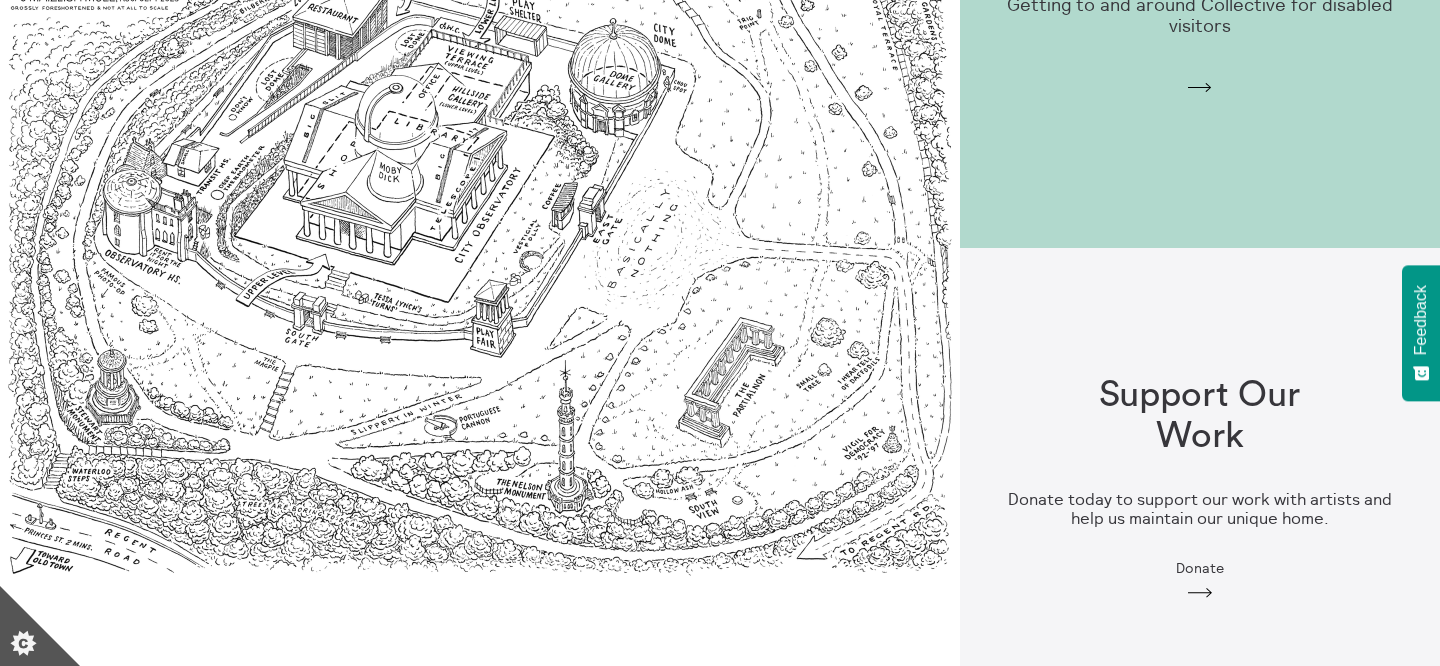 click on "Access
Getting to and around Collective for disabled visitors
Arrow" at bounding box center [1200, 8] 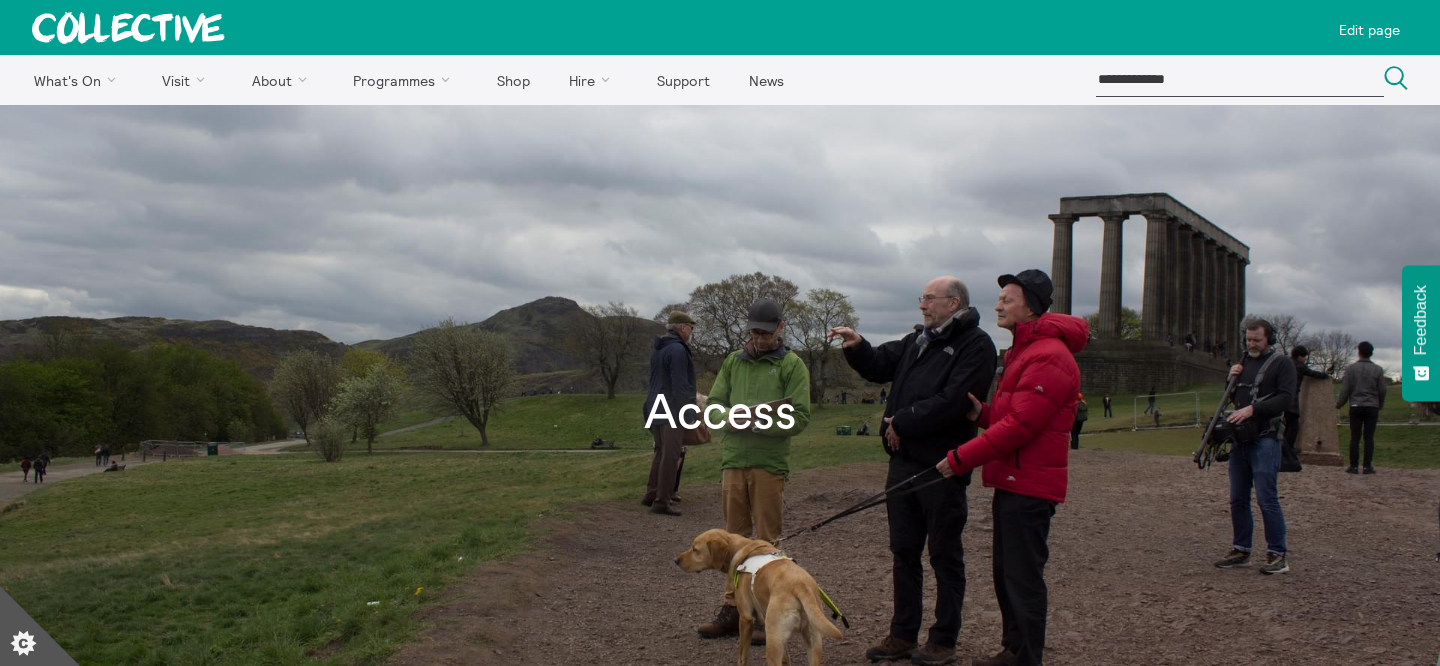 scroll, scrollTop: 0, scrollLeft: 0, axis: both 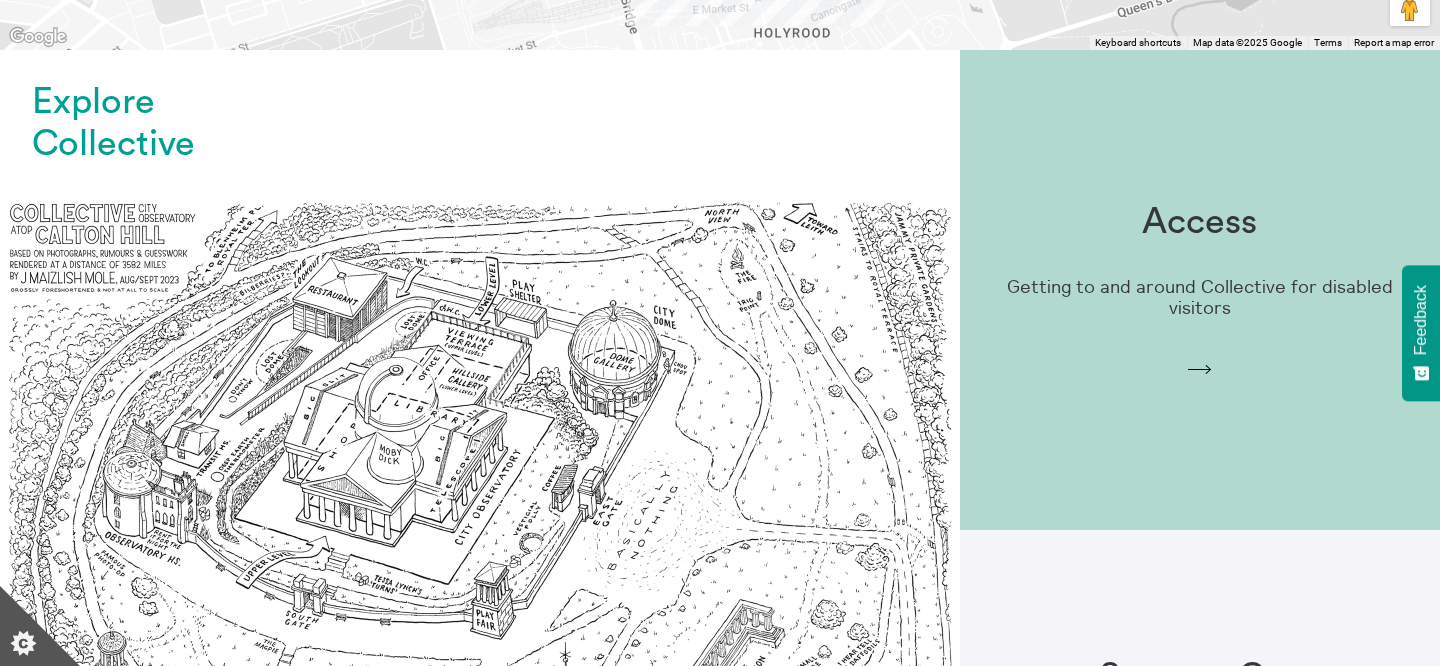 click on "Getting to and around Collective for disabled visitors" at bounding box center (1200, 297) 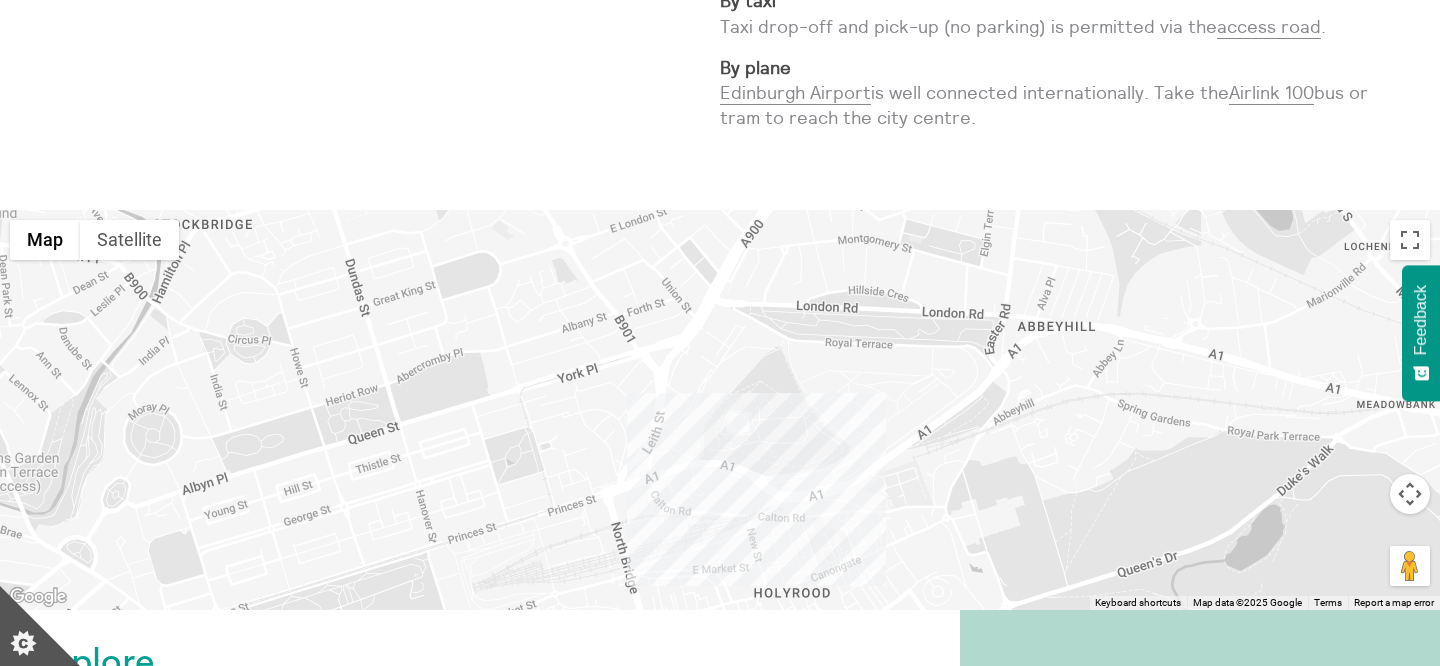 scroll, scrollTop: 630, scrollLeft: 0, axis: vertical 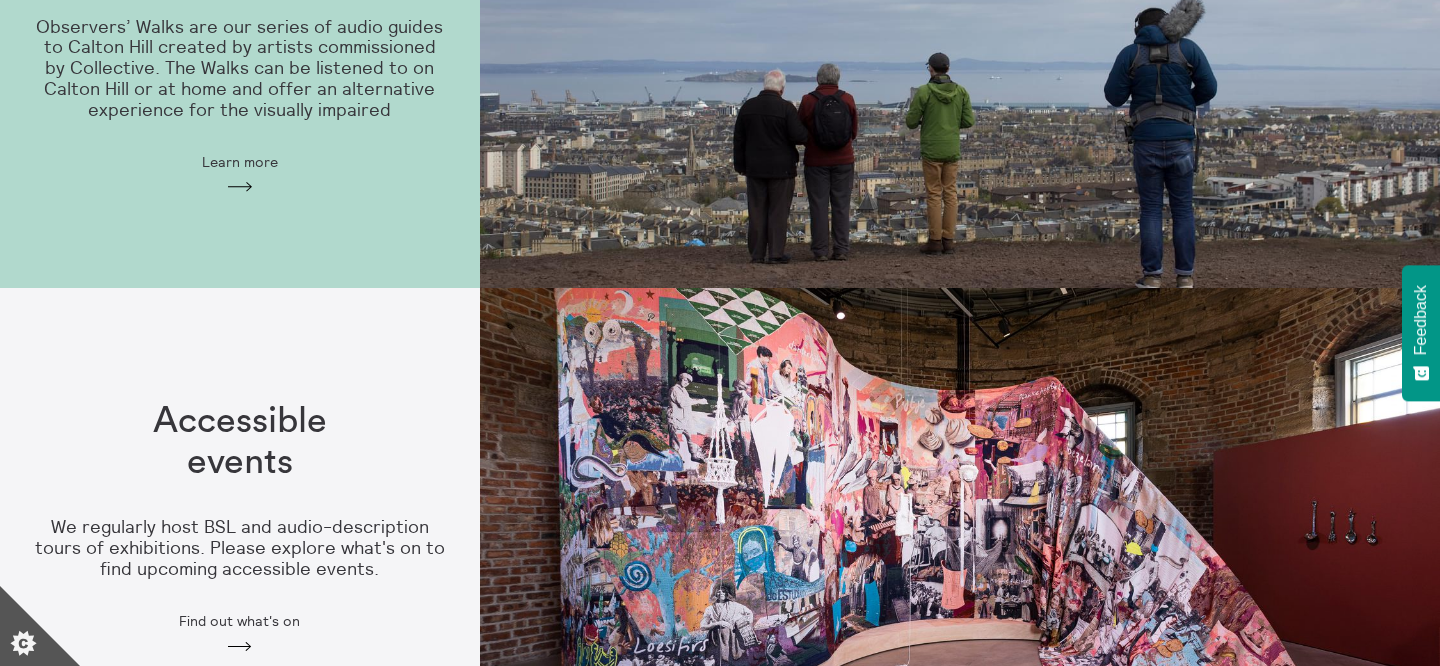 click on "Accessible events
We regularly host BSL and audio-description tours of exhibitions. Please explore what's on to find upcoming accessible events.
Find out what's on
Arrow" at bounding box center (240, 528) 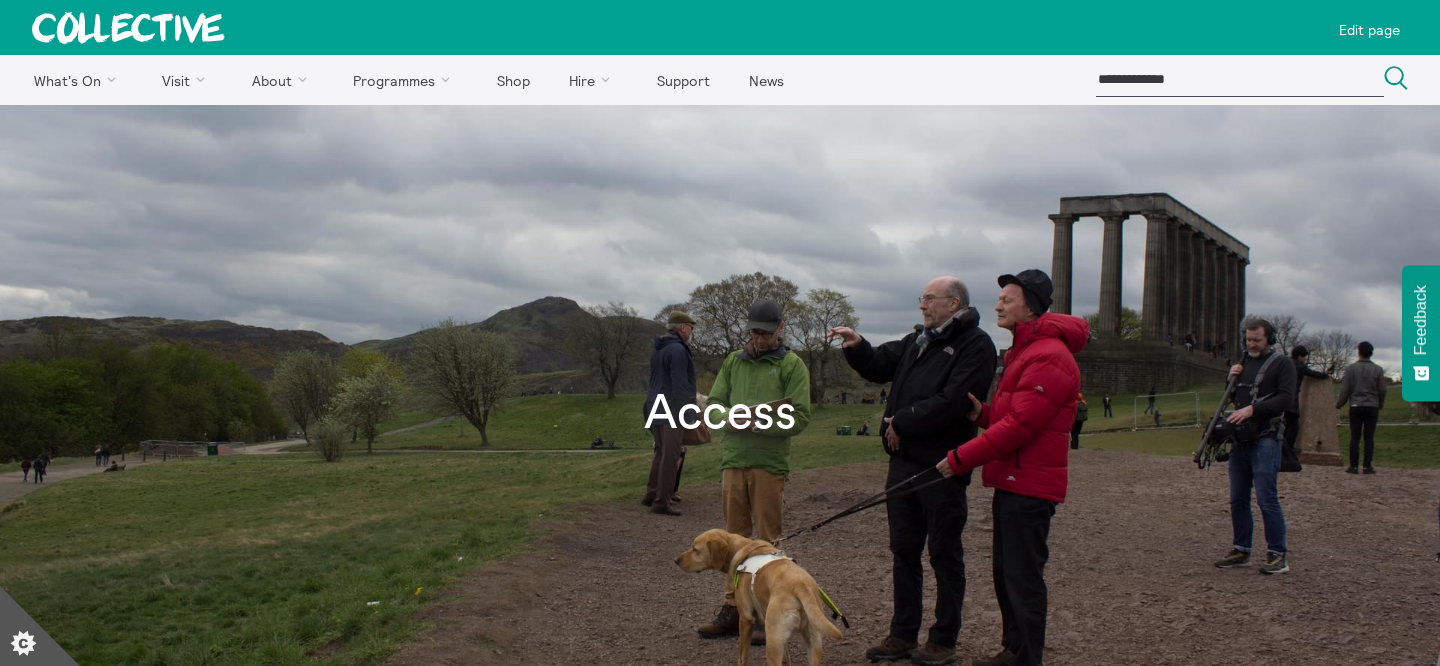 scroll, scrollTop: 0, scrollLeft: 0, axis: both 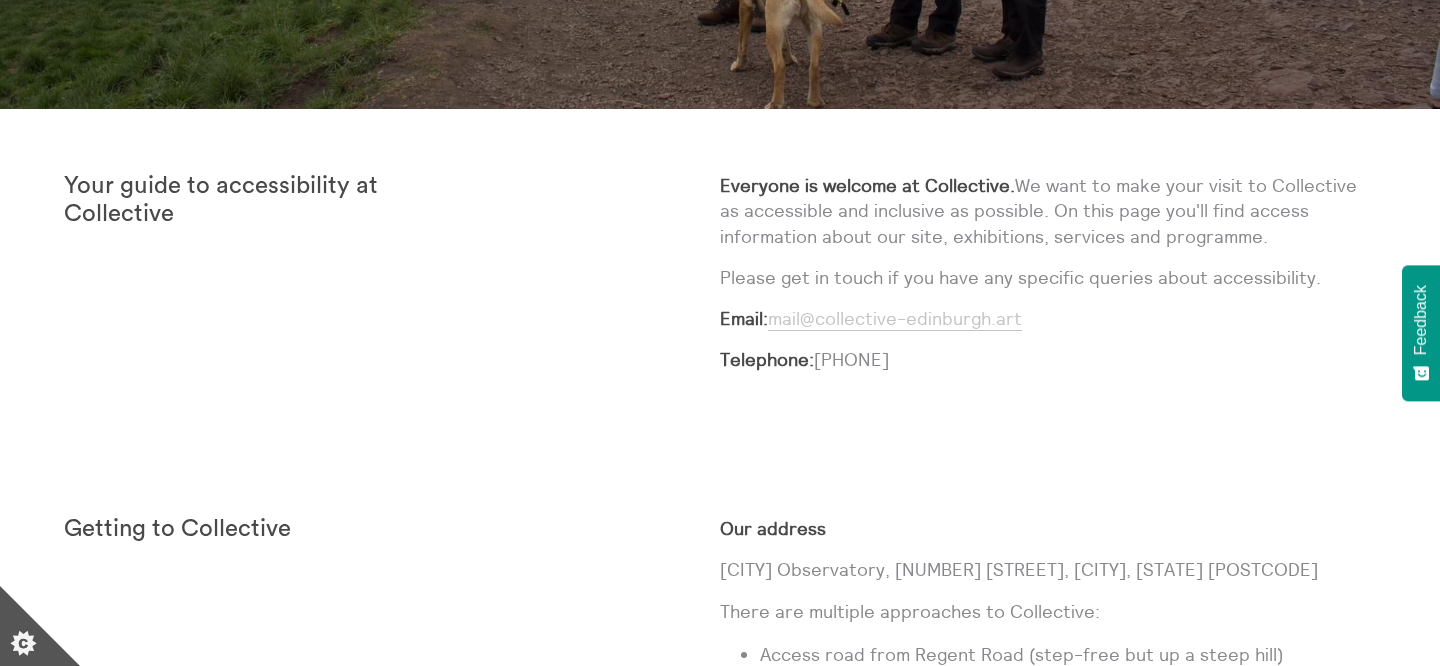 click on "mail@collective-edinburgh.art" at bounding box center [895, 319] 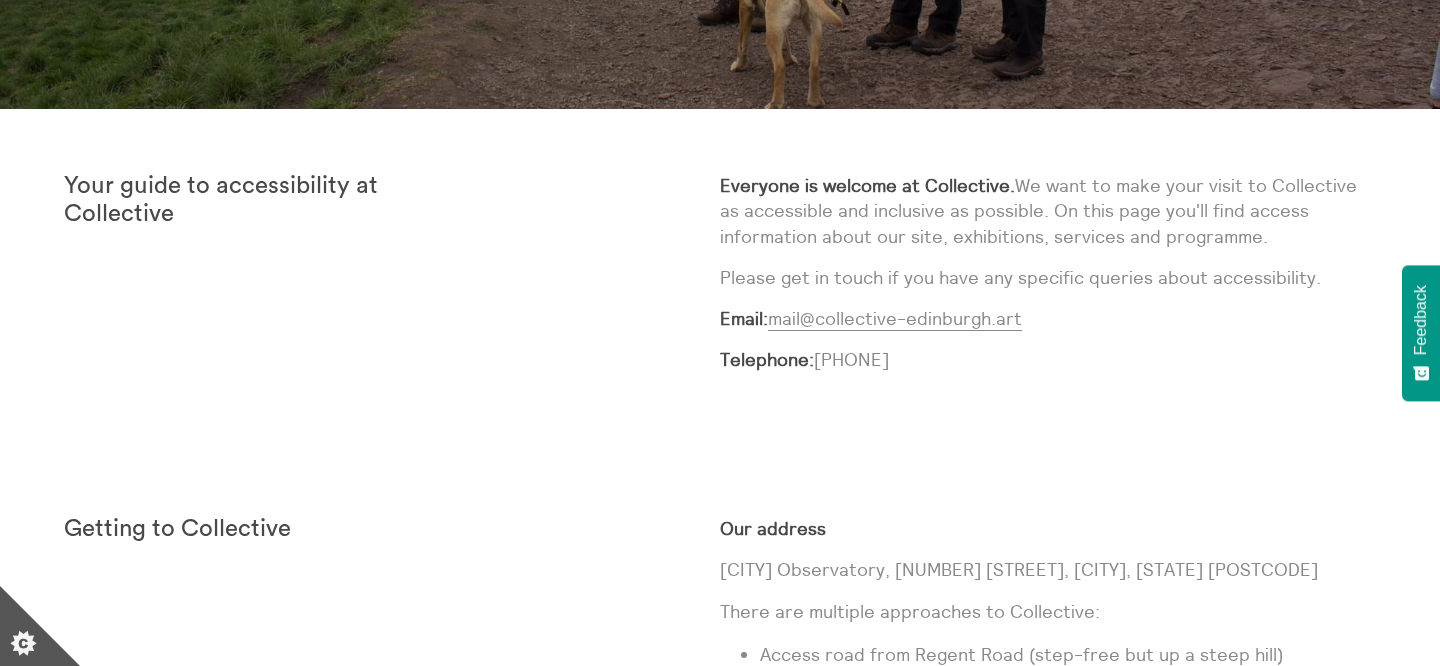 click on "Telephone: [PHONE]" at bounding box center (1048, 359) 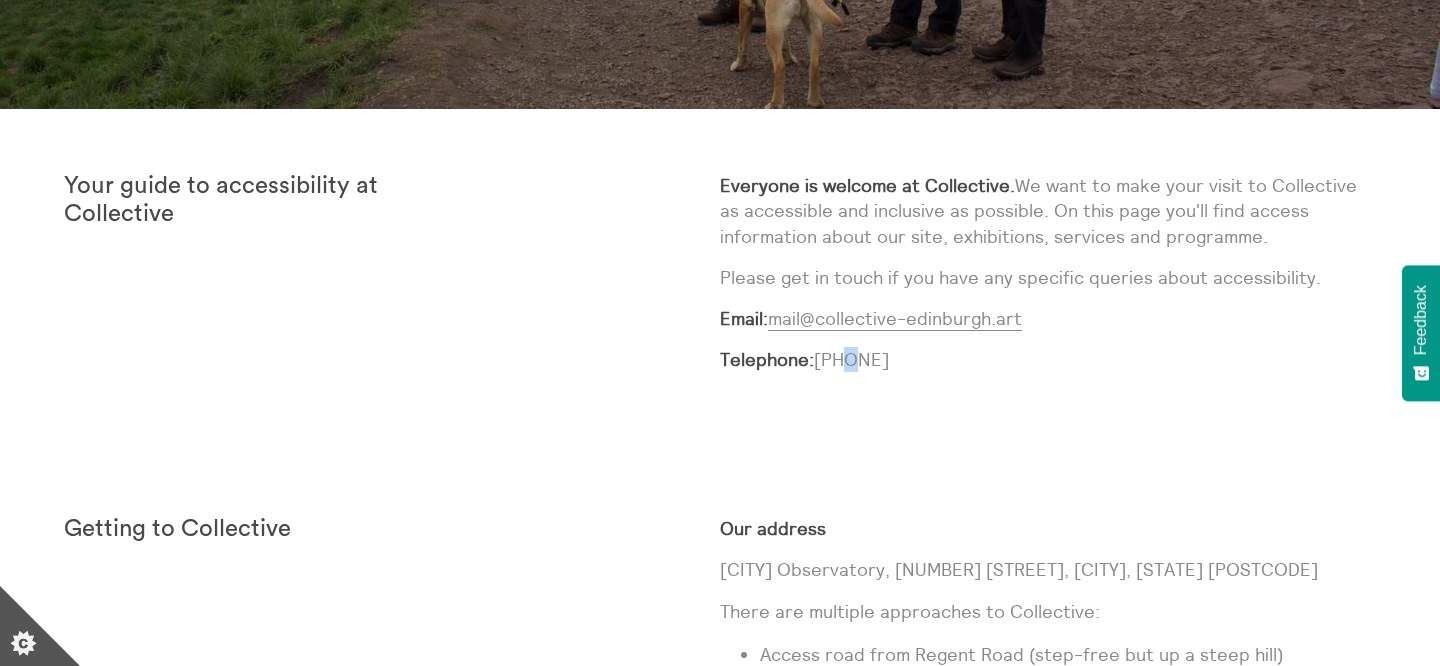 click on "Telephone: [PHONE]" at bounding box center [1048, 359] 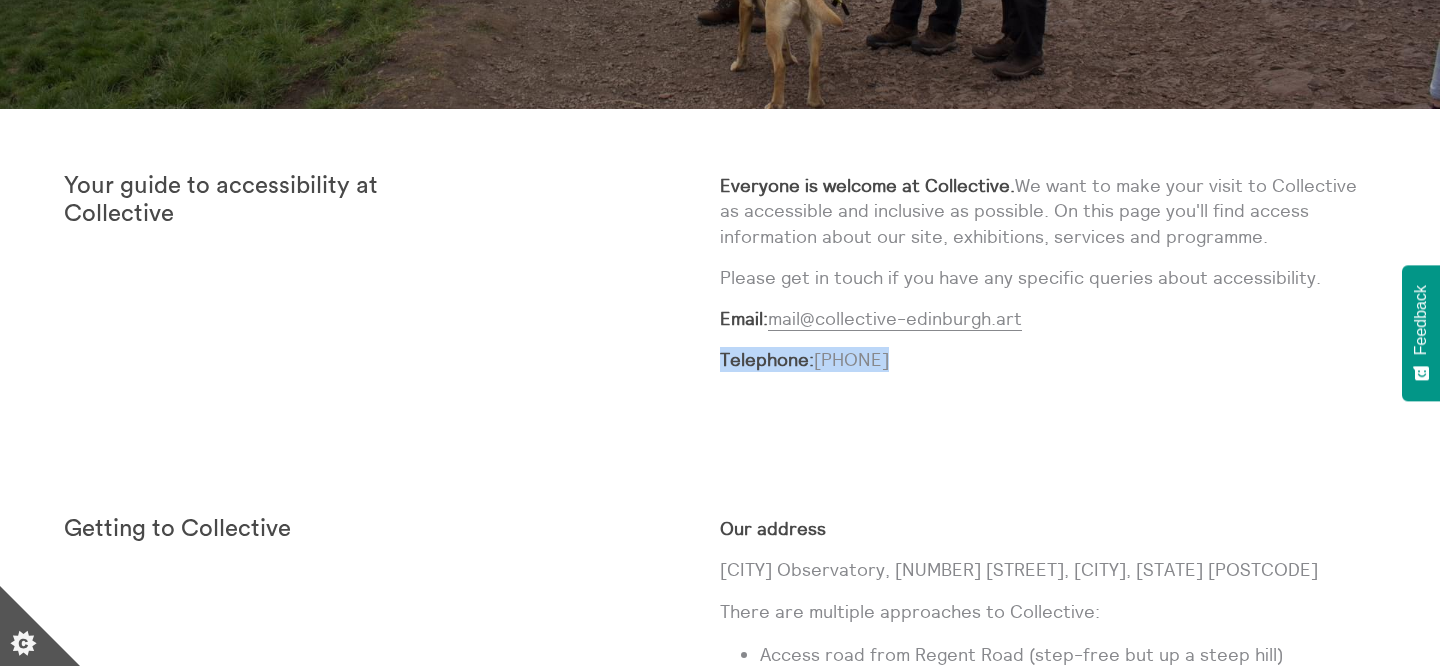 click on "**********" at bounding box center (720, 1988) 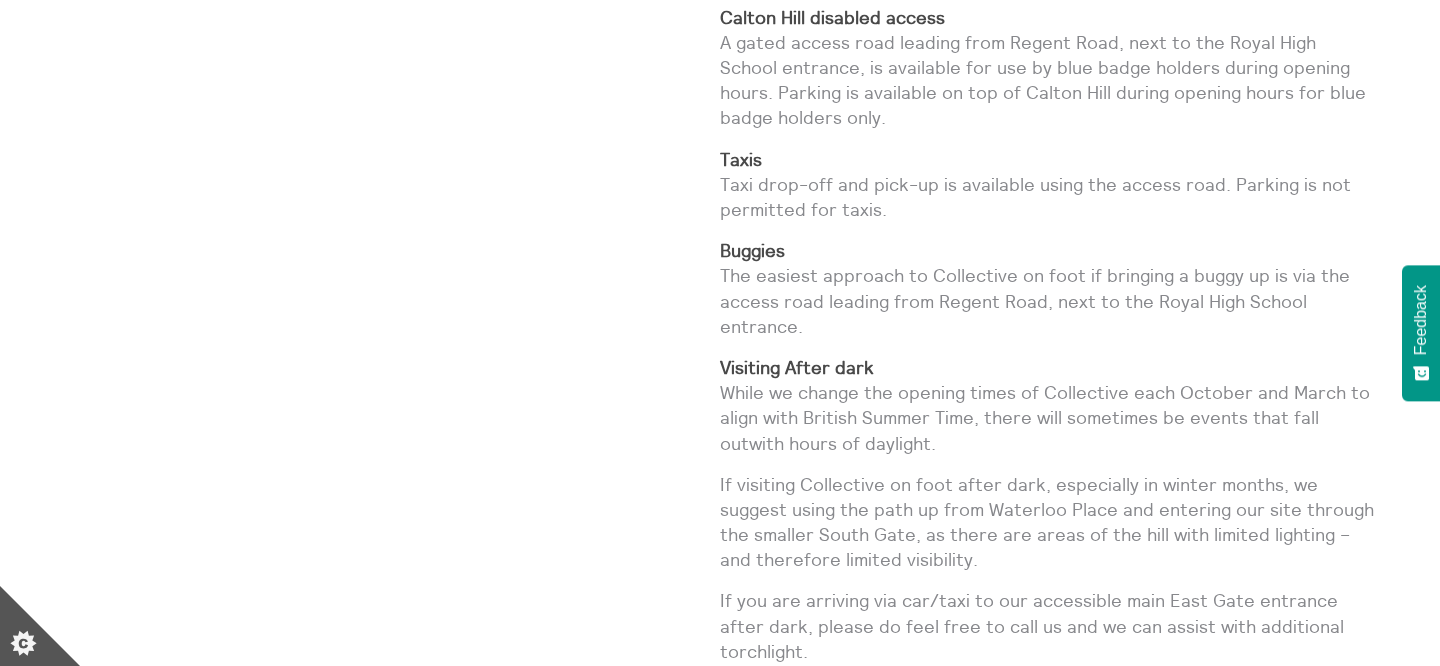 scroll, scrollTop: 1559, scrollLeft: 0, axis: vertical 